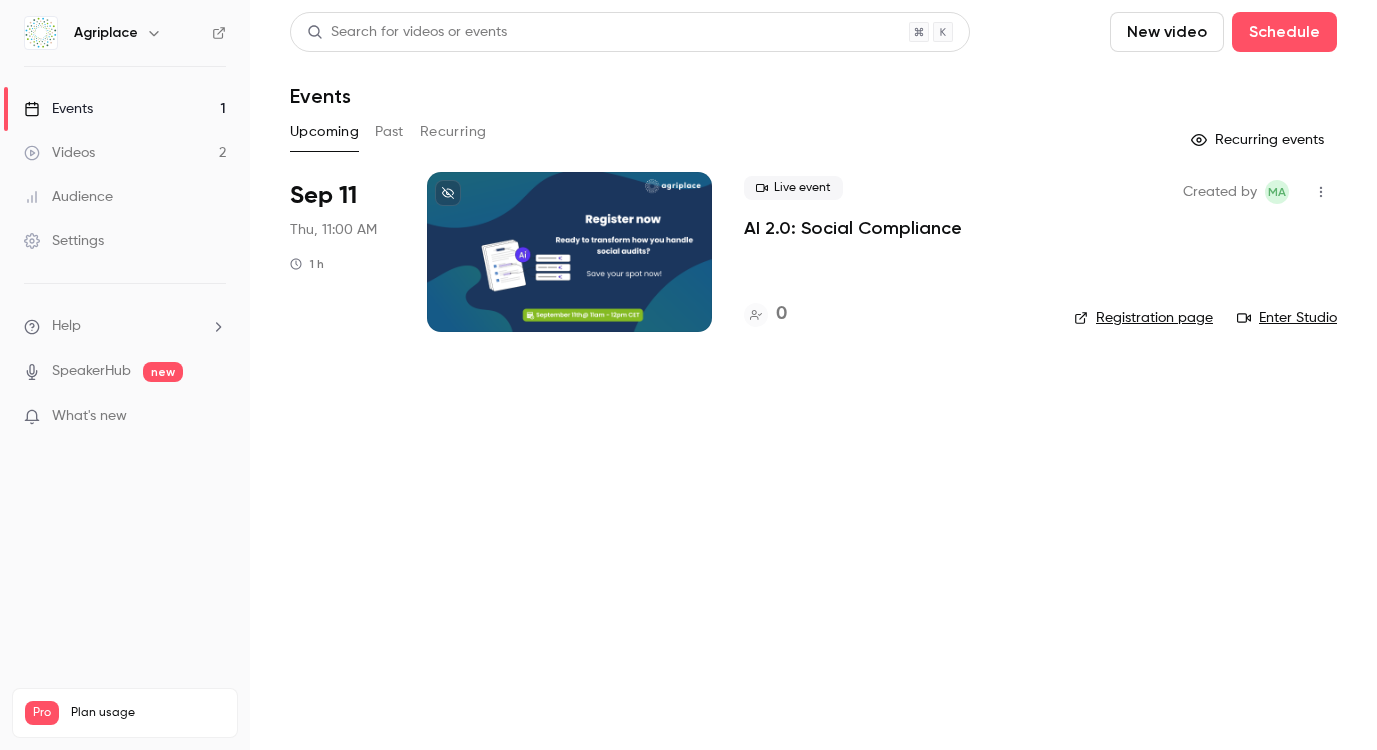 scroll, scrollTop: 0, scrollLeft: 0, axis: both 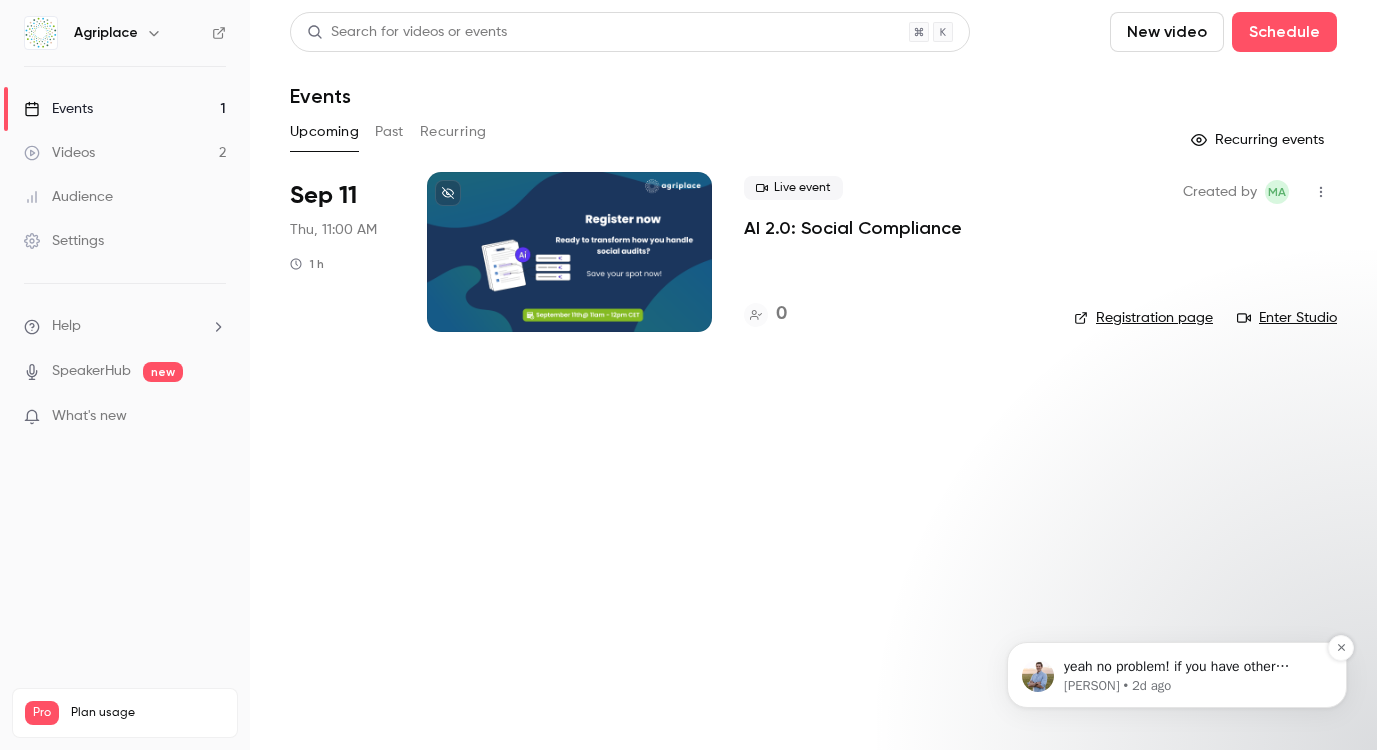 click on "yeah no problem! if you have other questions let us know" at bounding box center [1193, 667] 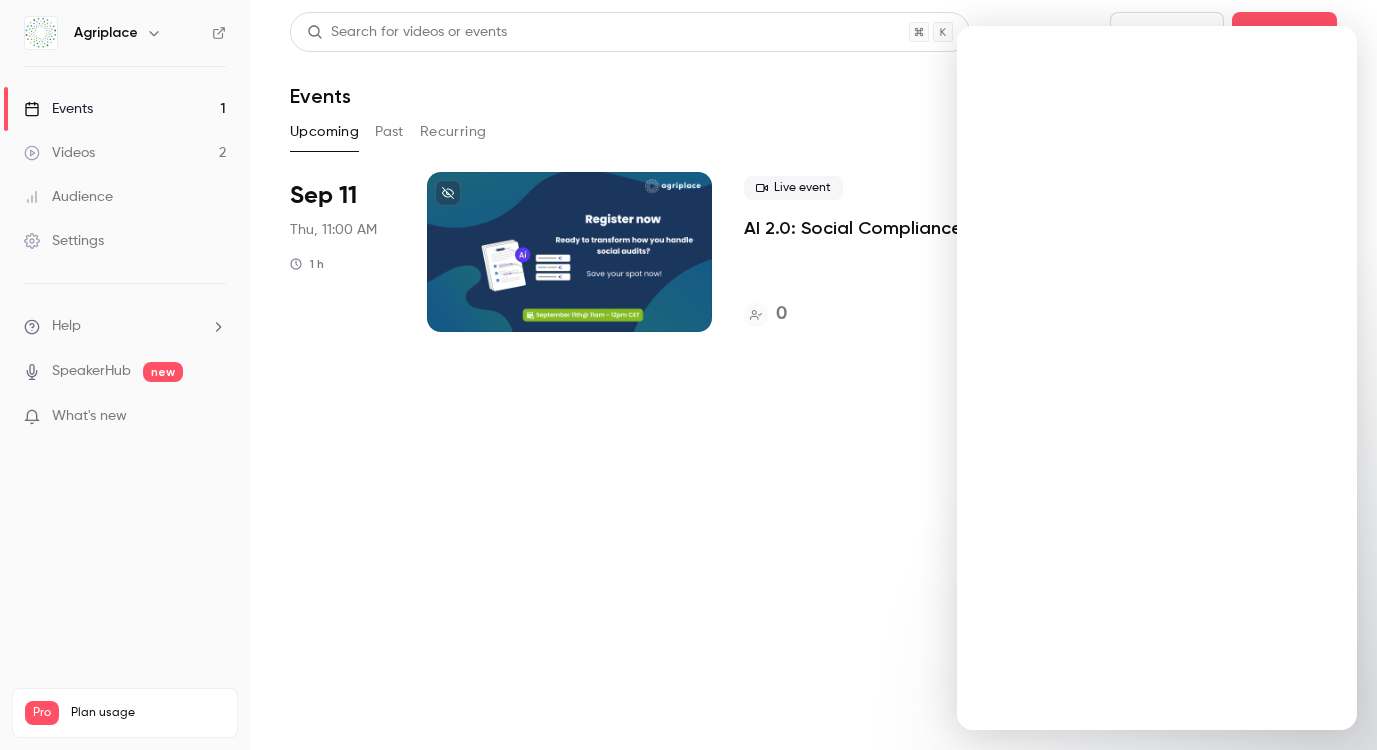 scroll, scrollTop: 0, scrollLeft: 0, axis: both 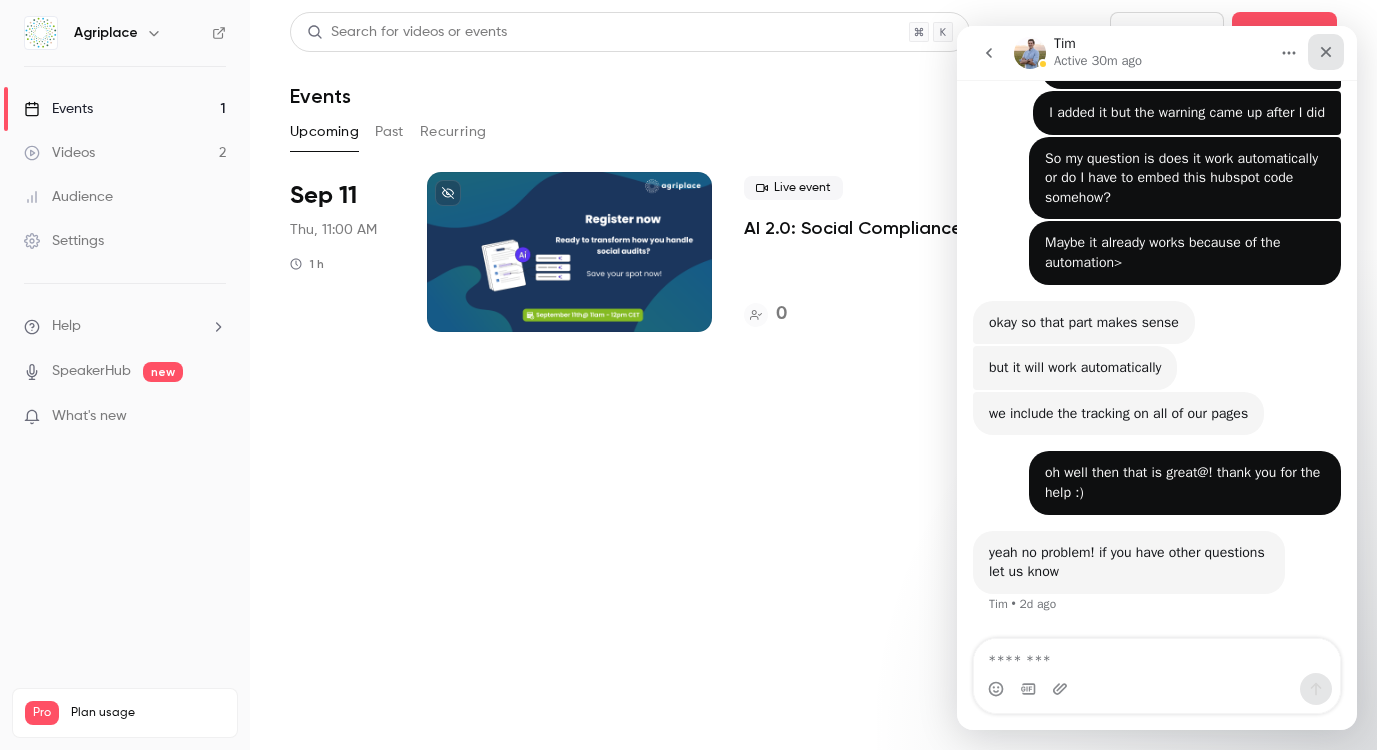 click at bounding box center (1326, 52) 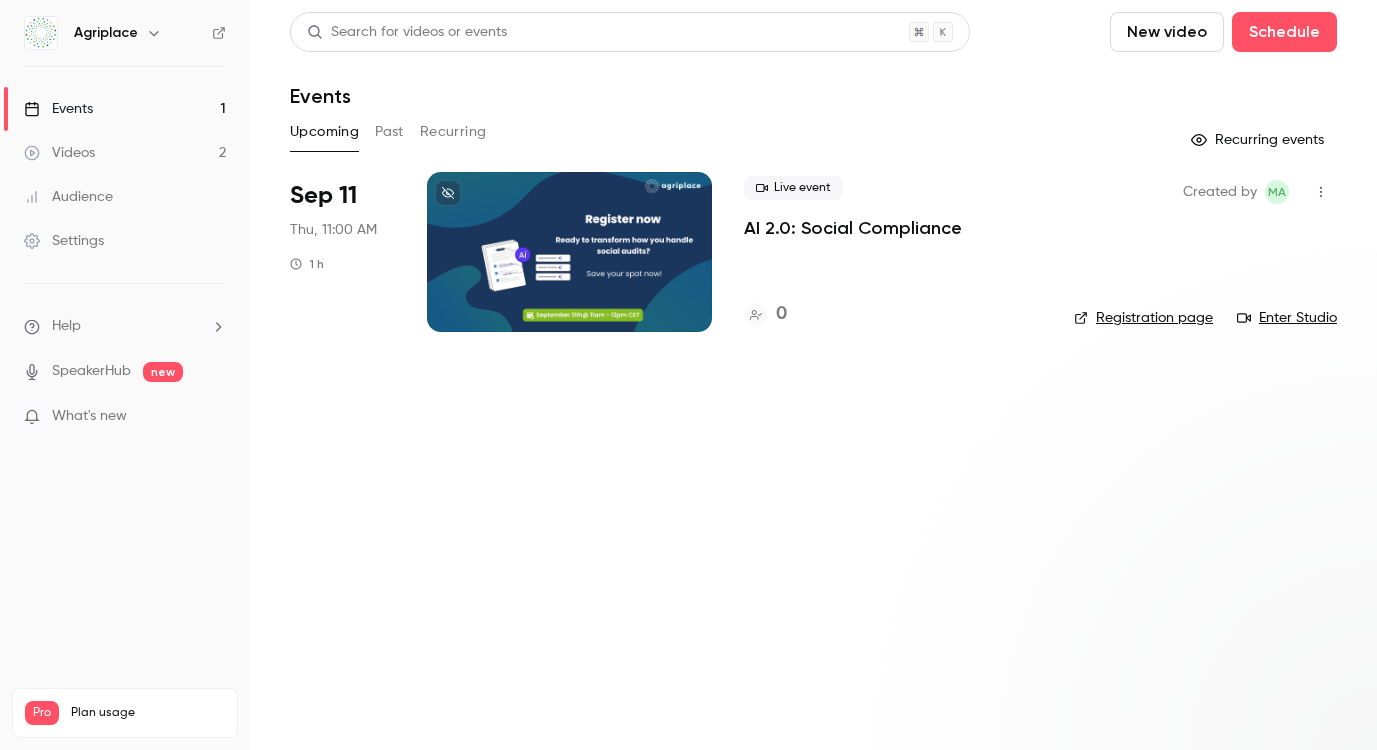 scroll, scrollTop: 0, scrollLeft: 0, axis: both 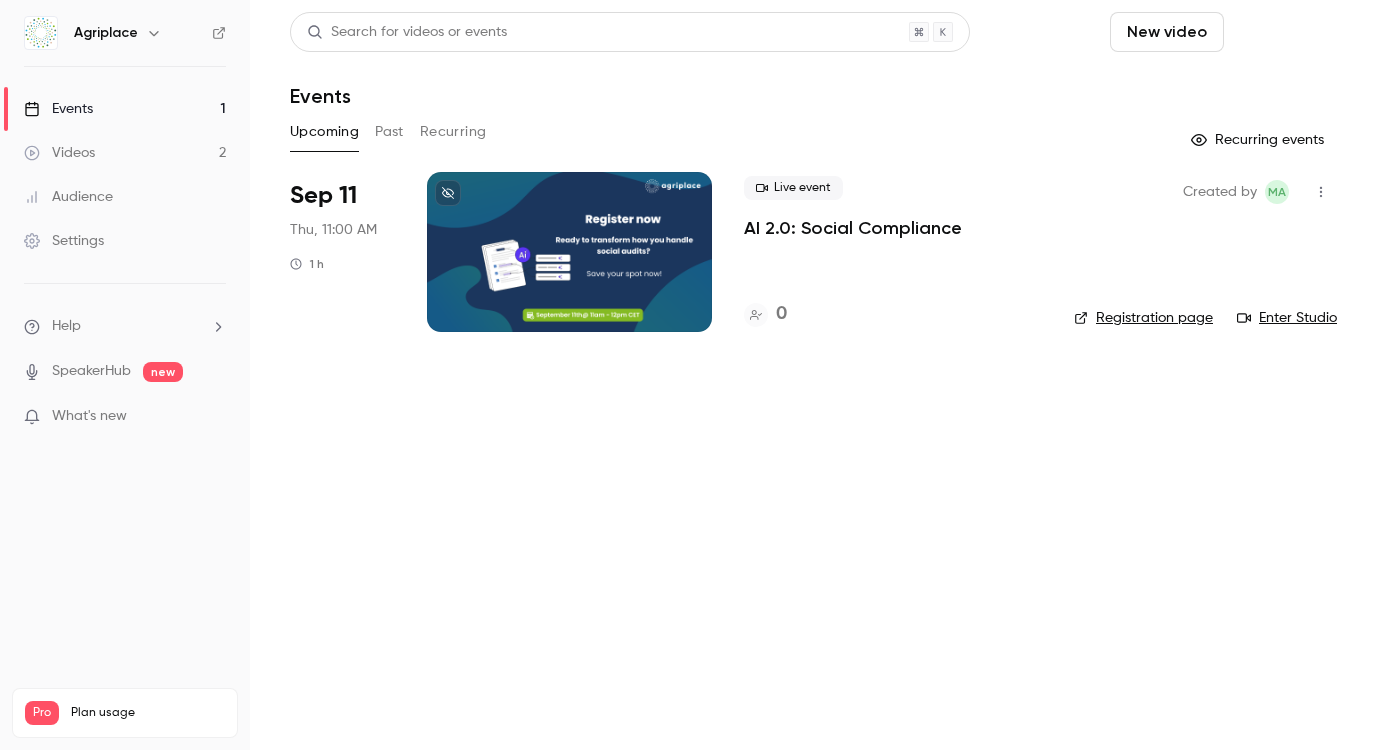 click on "Schedule" at bounding box center [1284, 32] 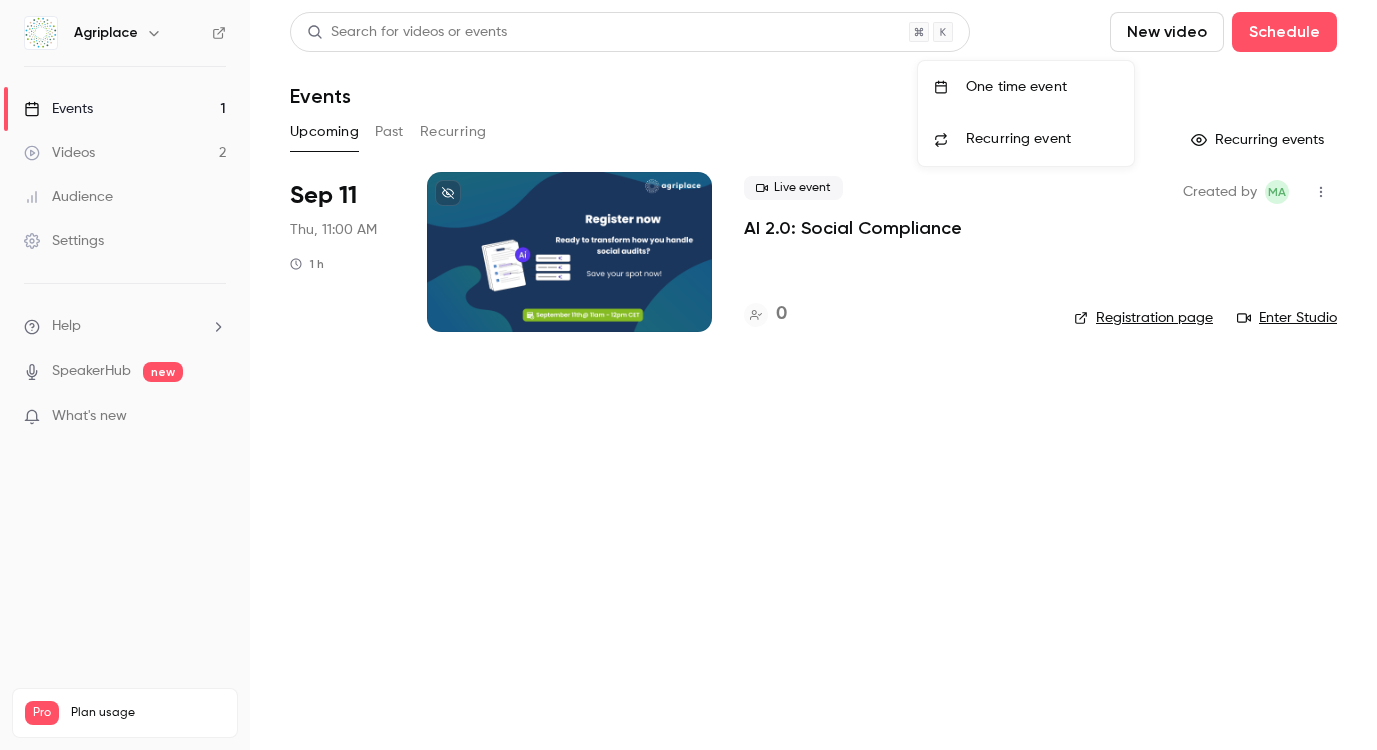 click on "One time event" at bounding box center [1042, 87] 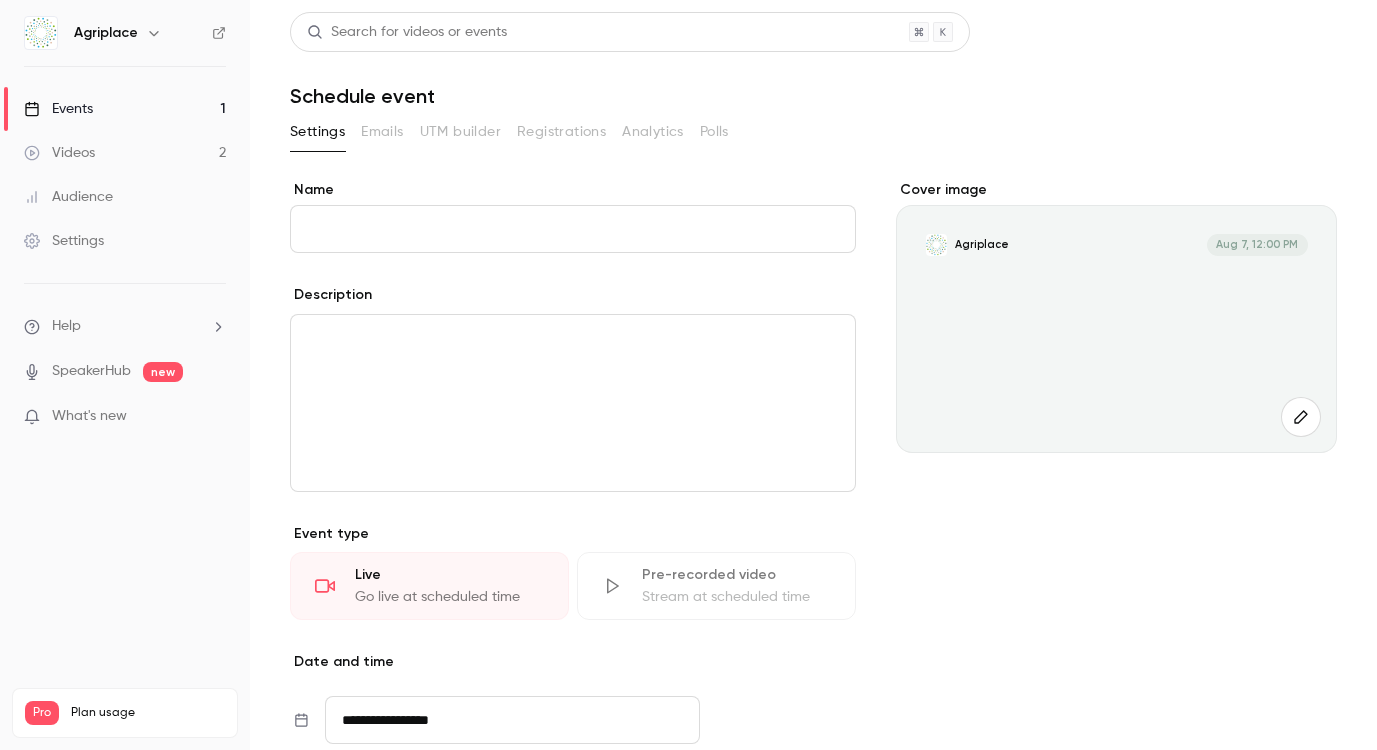 paste on "**********" 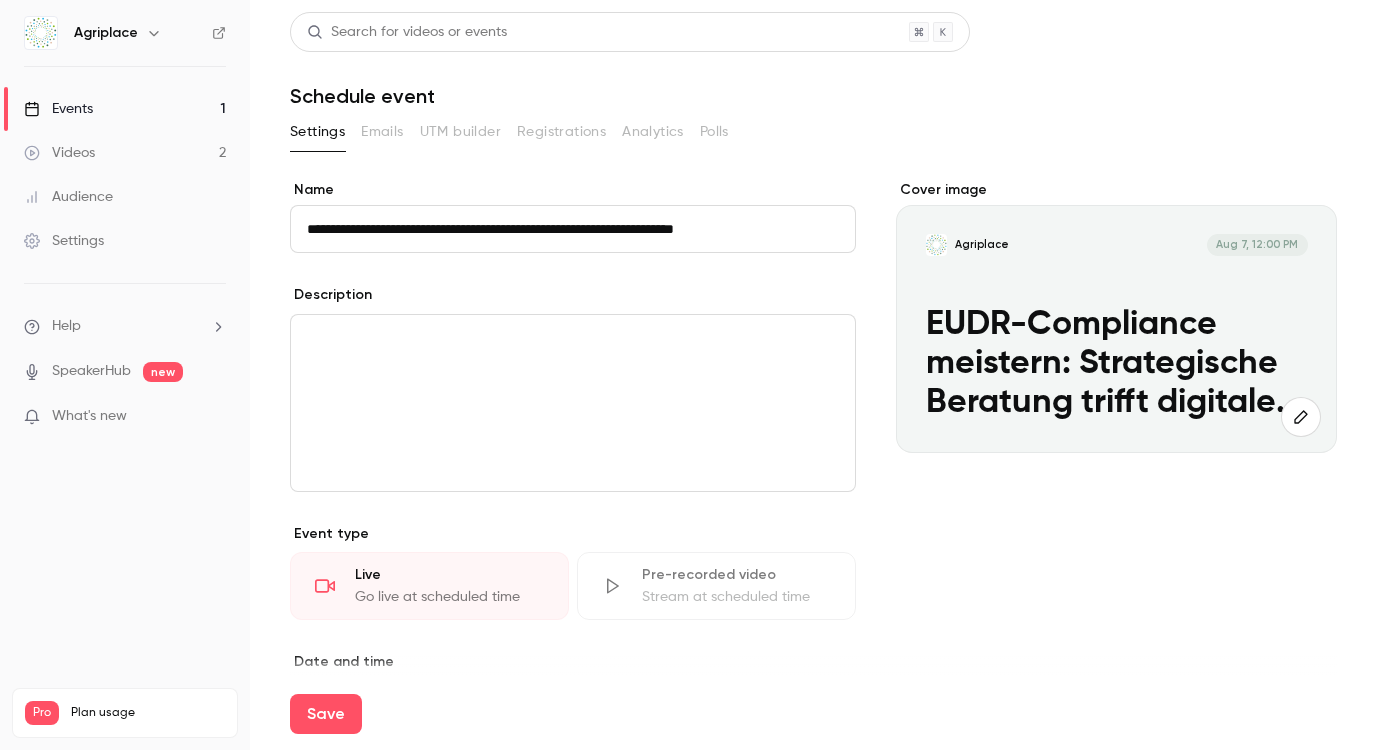 type on "**********" 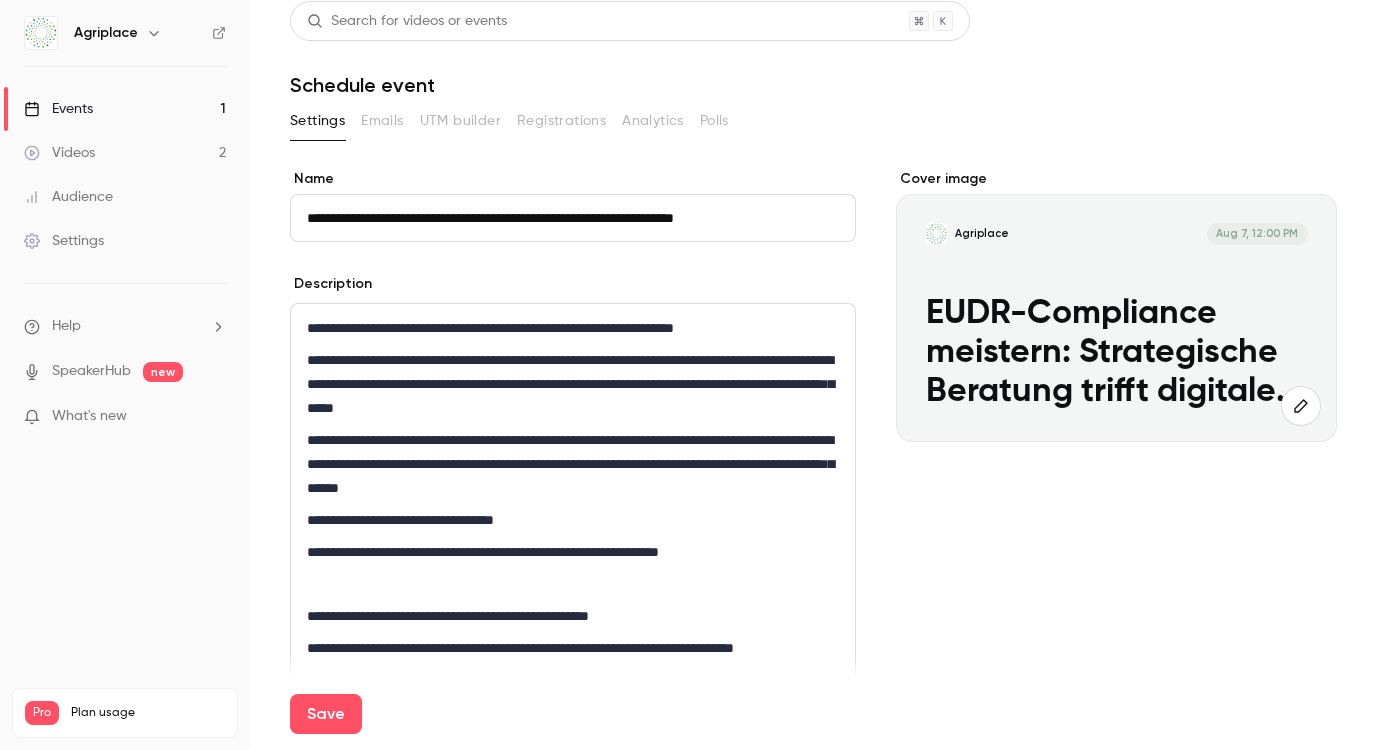 scroll, scrollTop: 72, scrollLeft: 0, axis: vertical 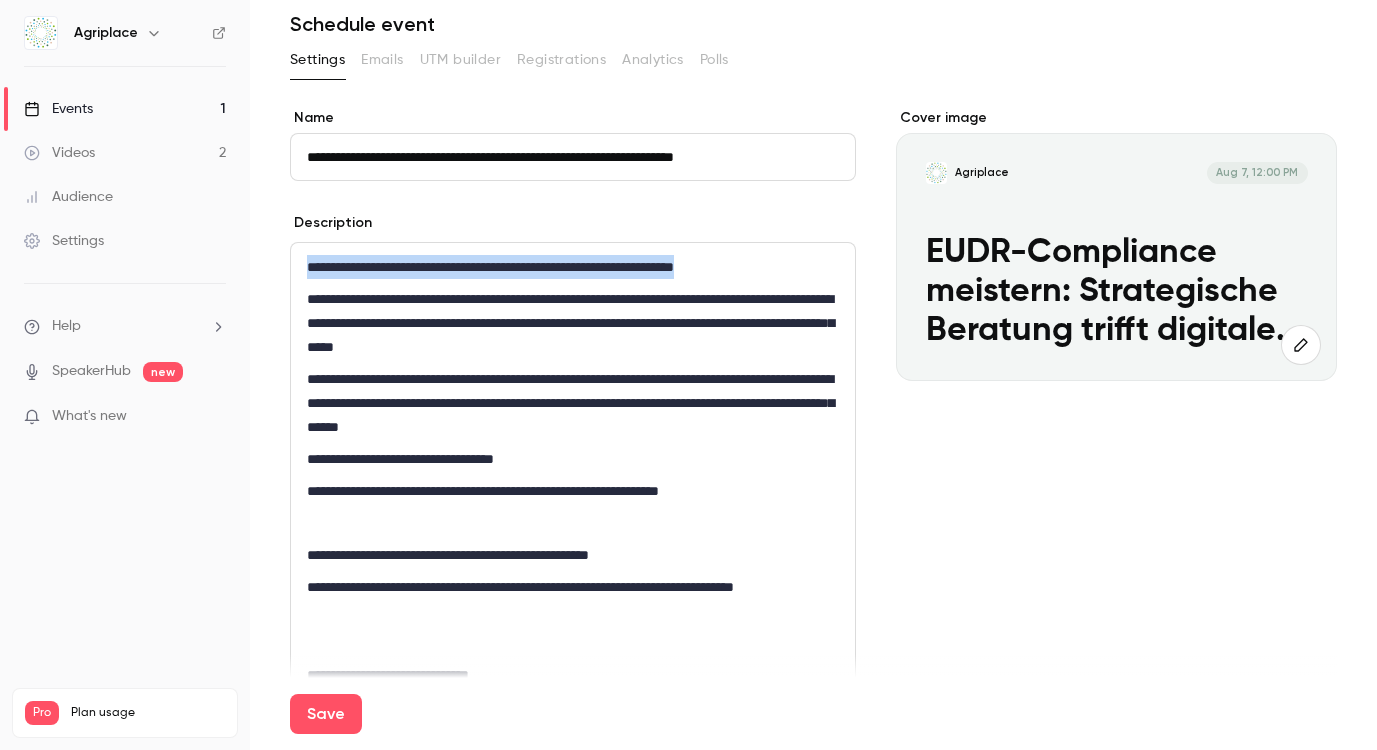 drag, startPoint x: 805, startPoint y: 264, endPoint x: 306, endPoint y: 268, distance: 499.01602 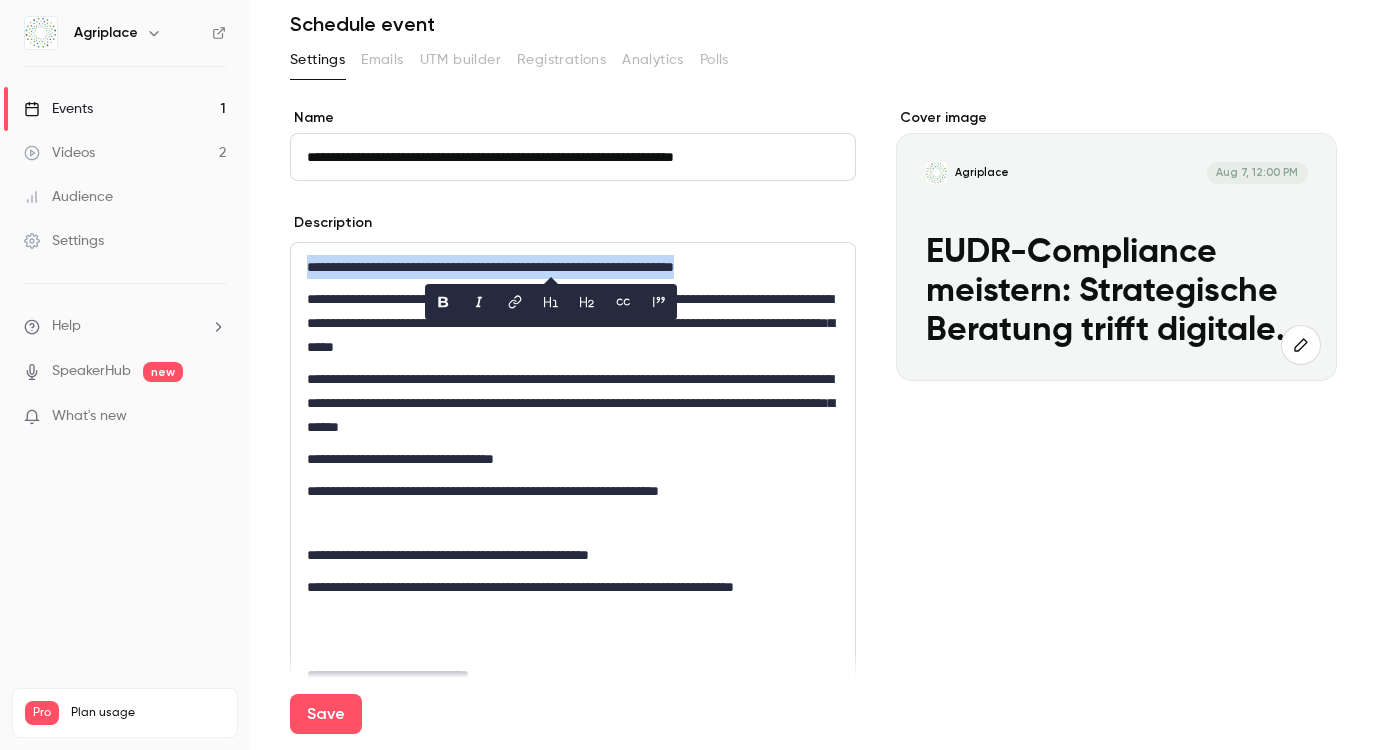 click 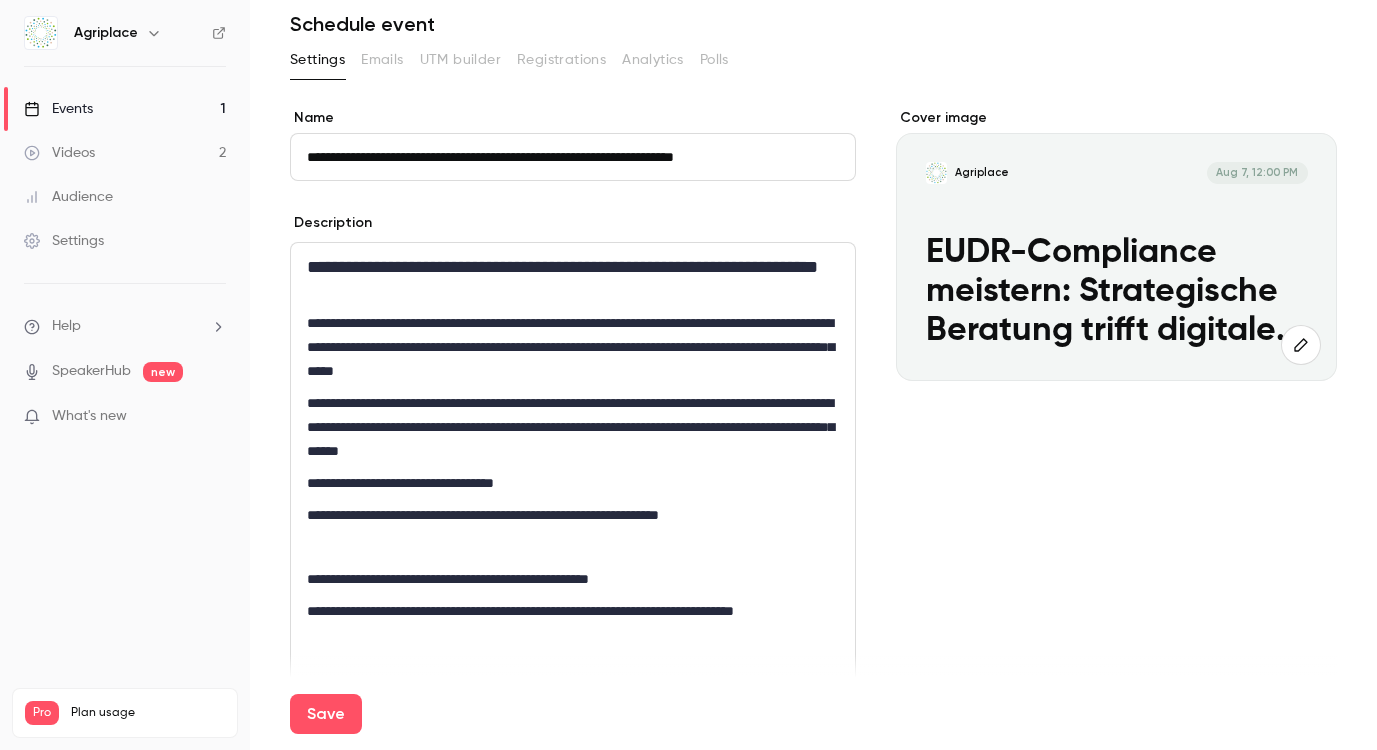 click on "**********" at bounding box center (569, 279) 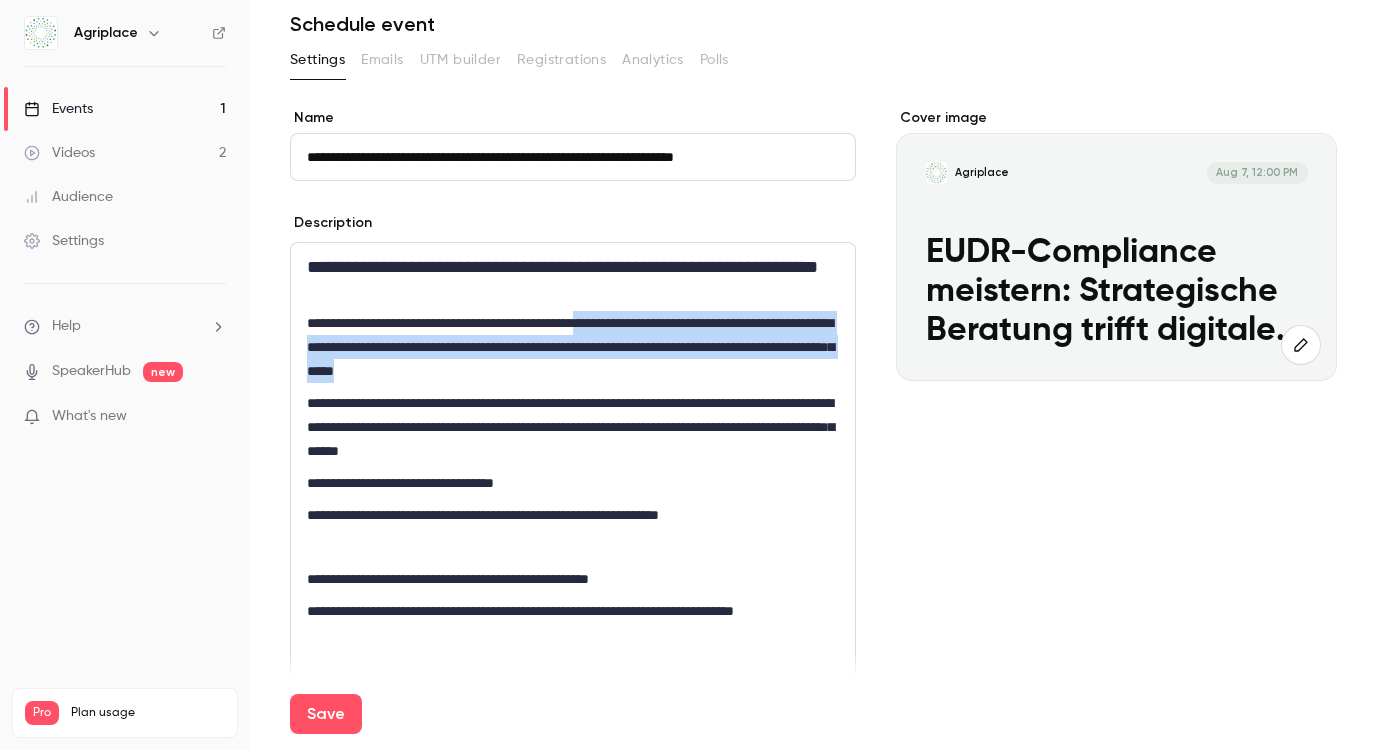drag, startPoint x: 667, startPoint y: 318, endPoint x: 752, endPoint y: 370, distance: 99.64437 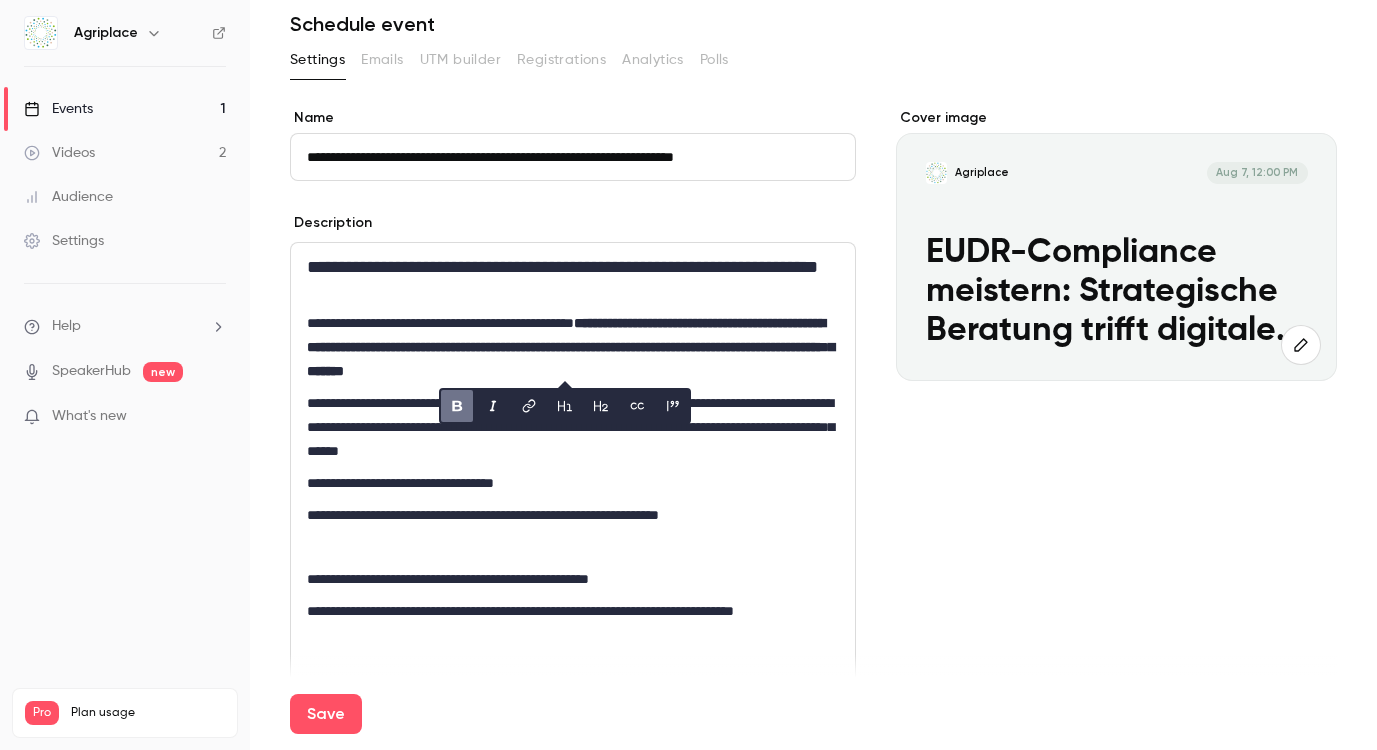 click on "**********" at bounding box center (569, 483) 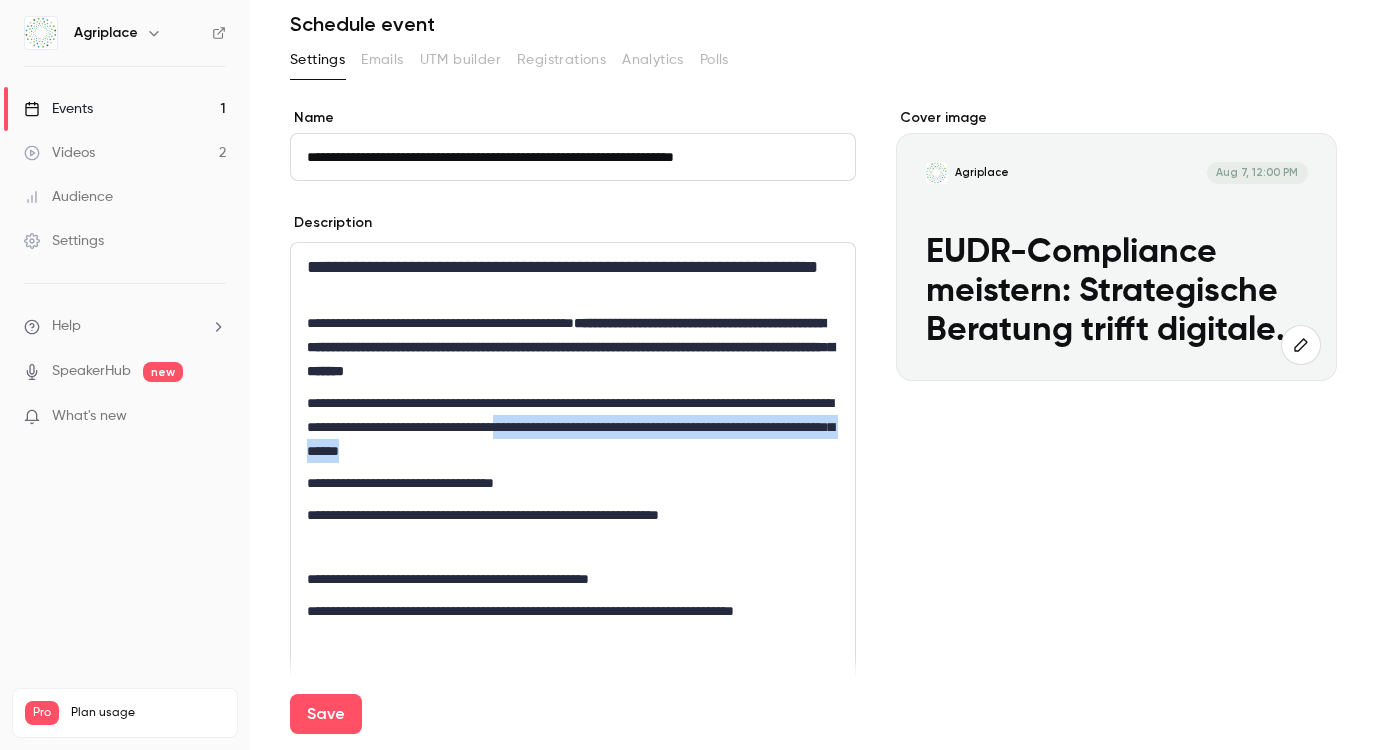 drag, startPoint x: 740, startPoint y: 429, endPoint x: 741, endPoint y: 458, distance: 29.017237 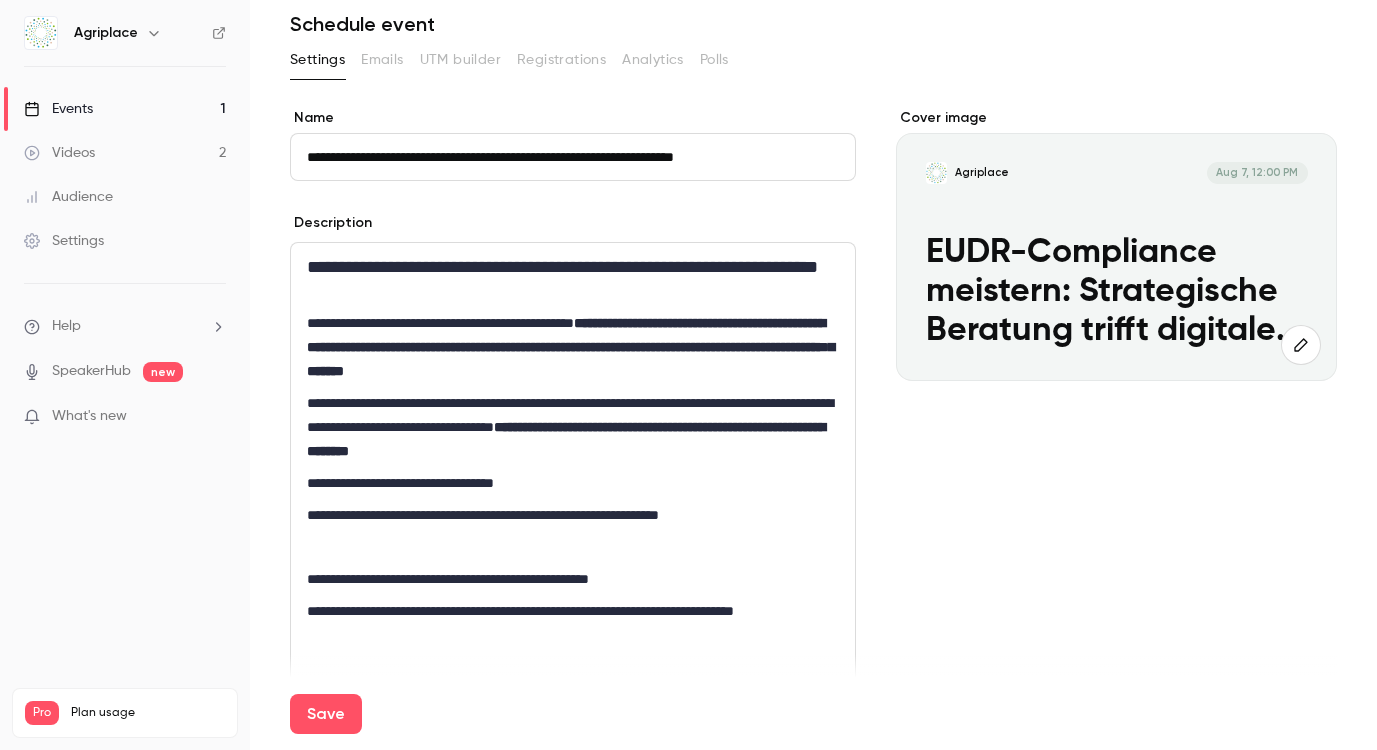 click on "**********" at bounding box center (573, 531) 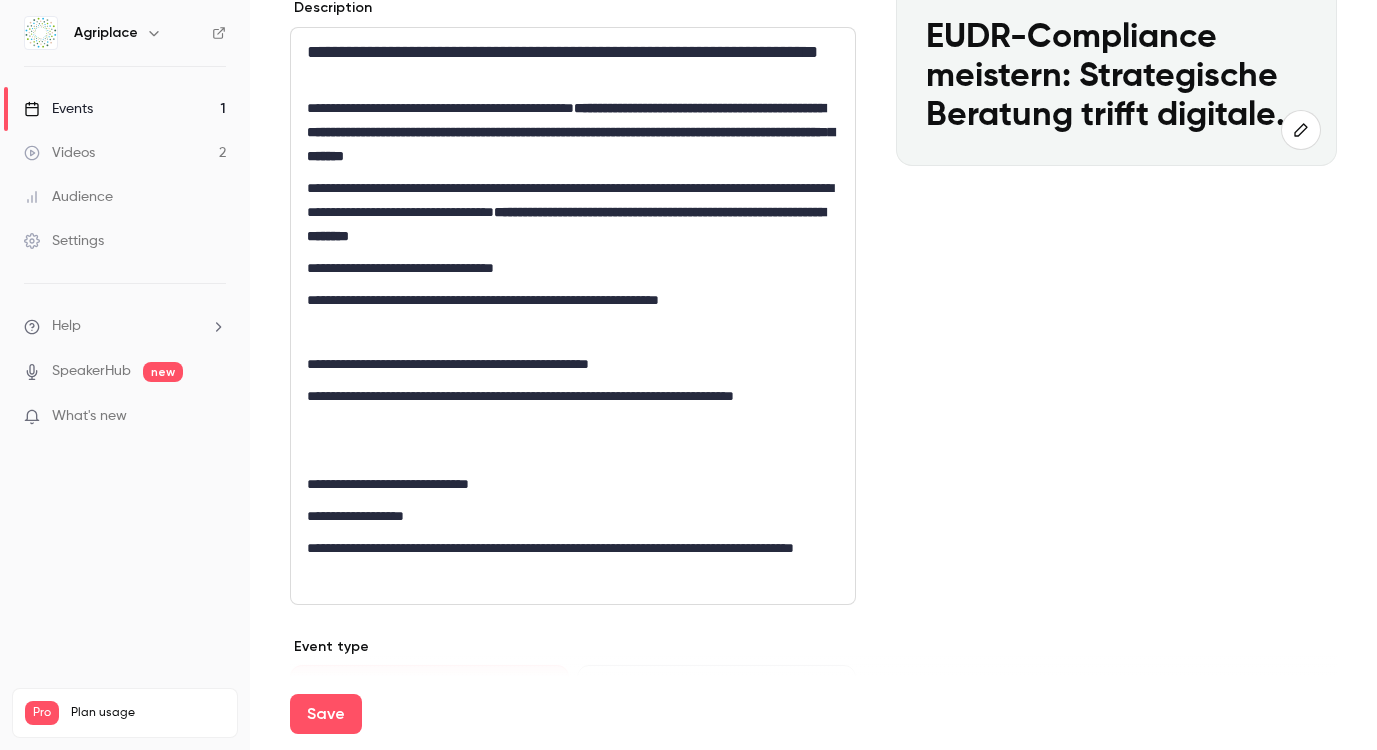 scroll, scrollTop: 332, scrollLeft: 0, axis: vertical 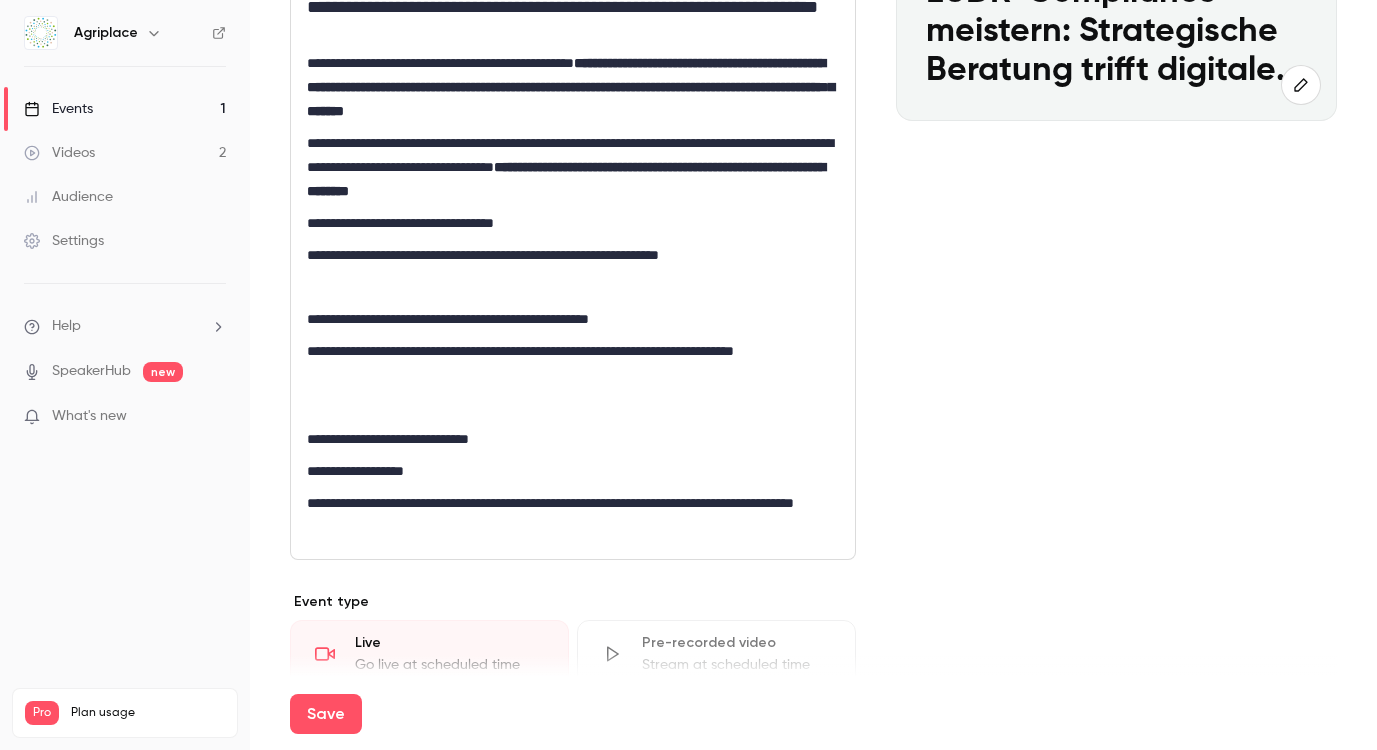 click at bounding box center (569, 407) 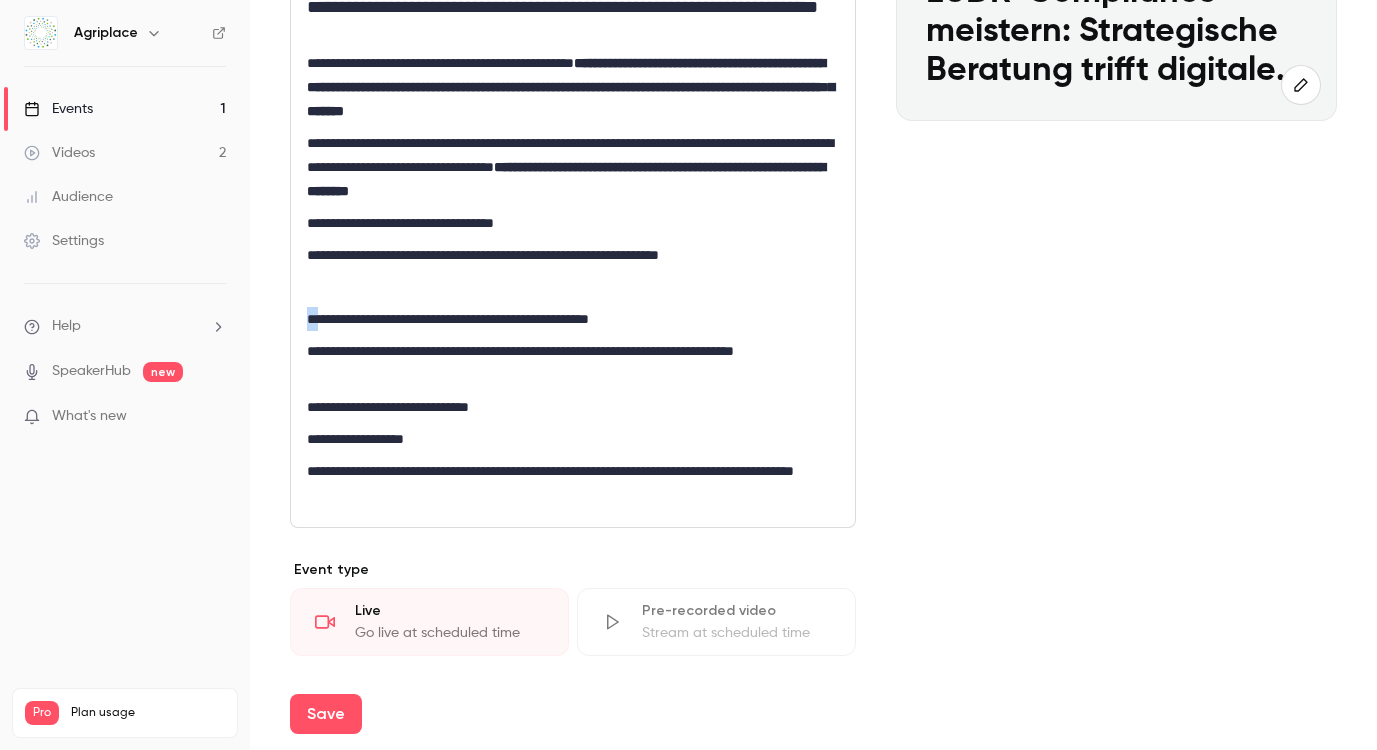 drag, startPoint x: 316, startPoint y: 320, endPoint x: 299, endPoint y: 322, distance: 17.117243 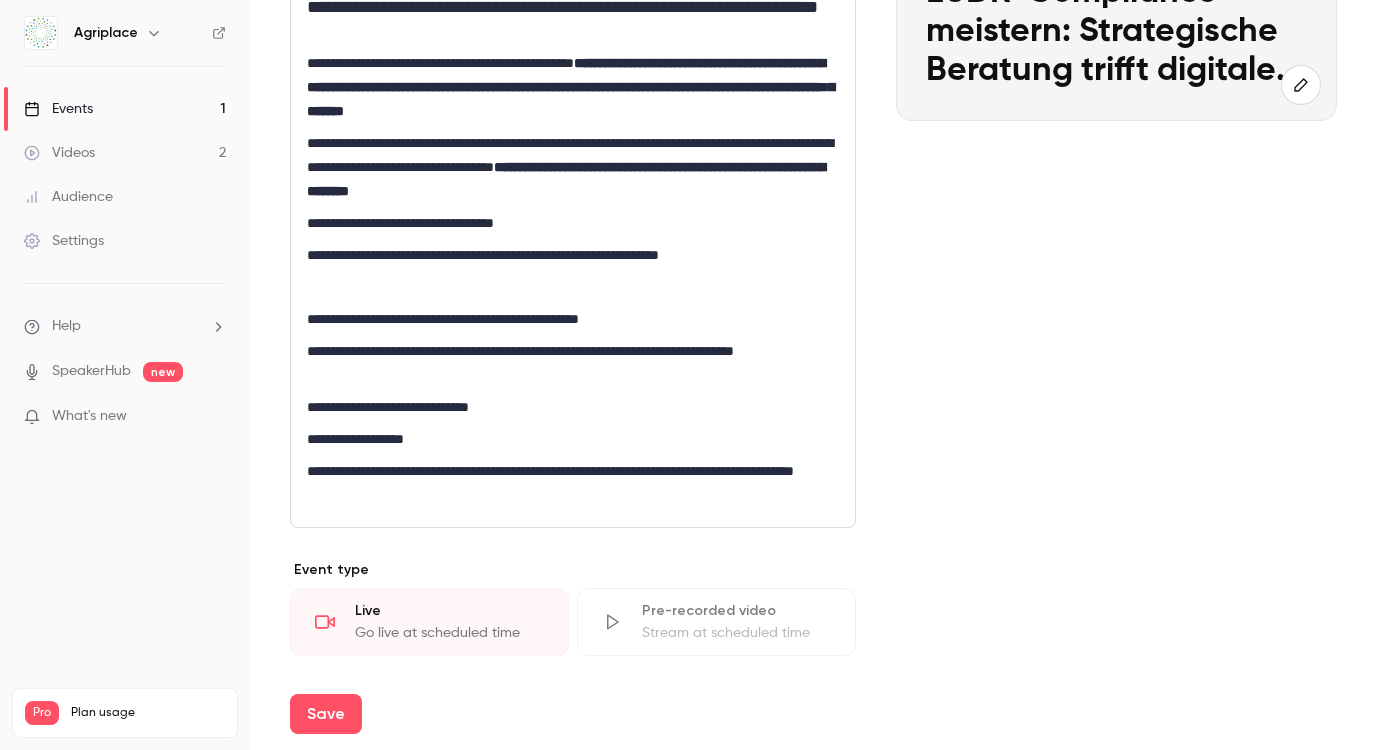 type 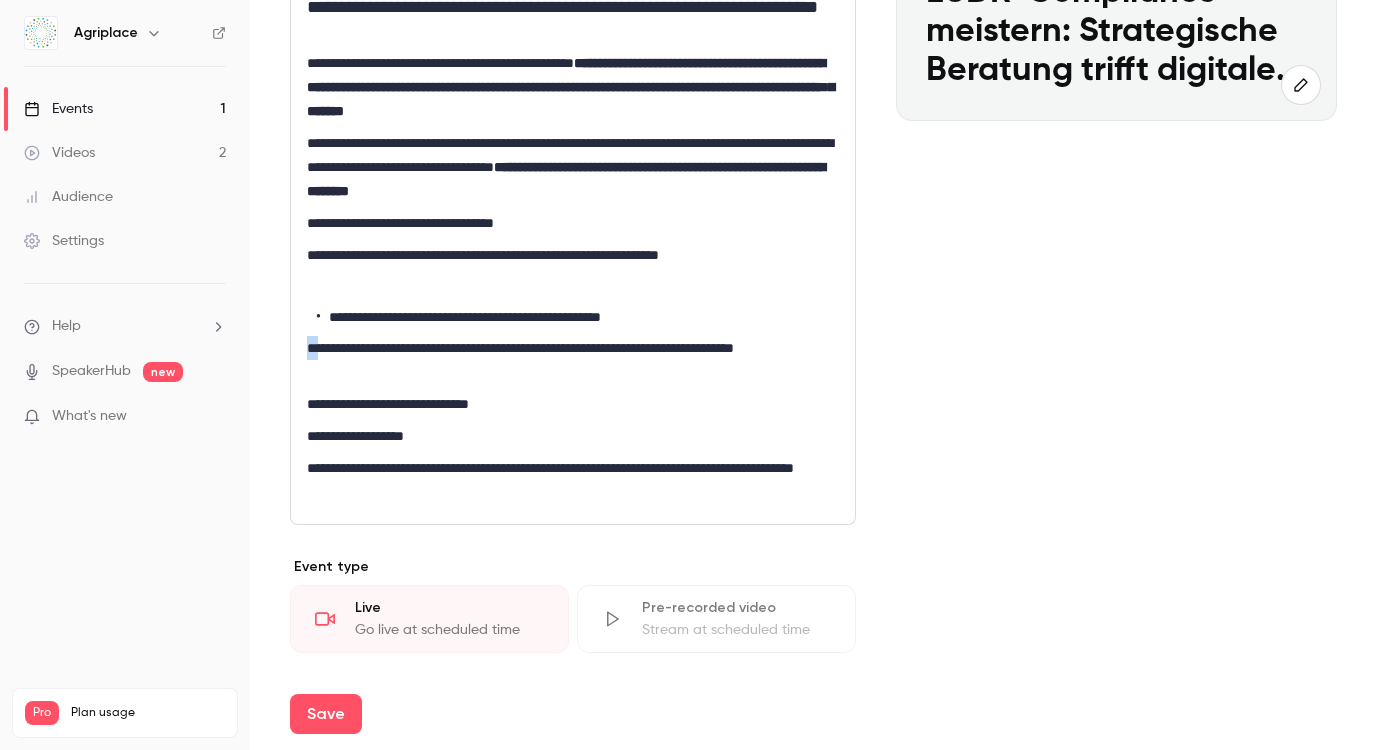 drag, startPoint x: 319, startPoint y: 353, endPoint x: 298, endPoint y: 354, distance: 21.023796 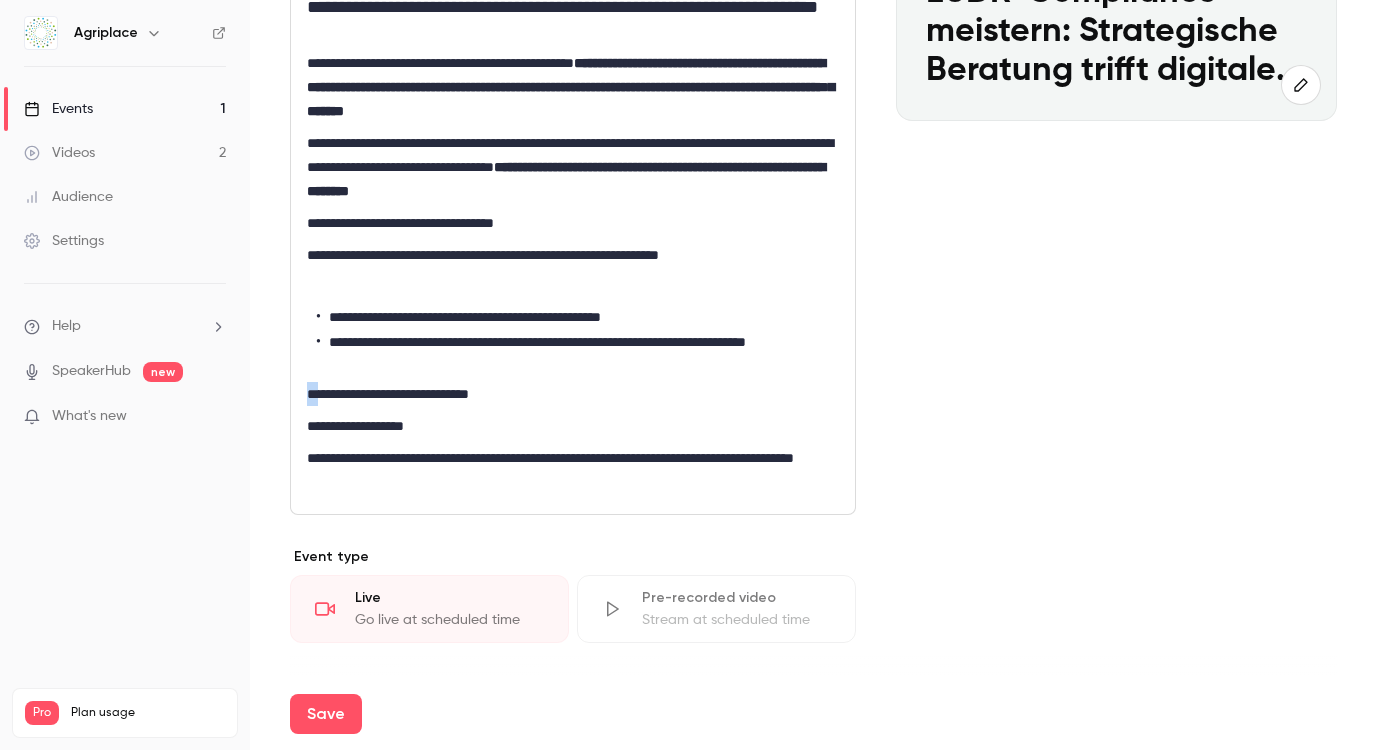 drag, startPoint x: 317, startPoint y: 397, endPoint x: 296, endPoint y: 399, distance: 21.095022 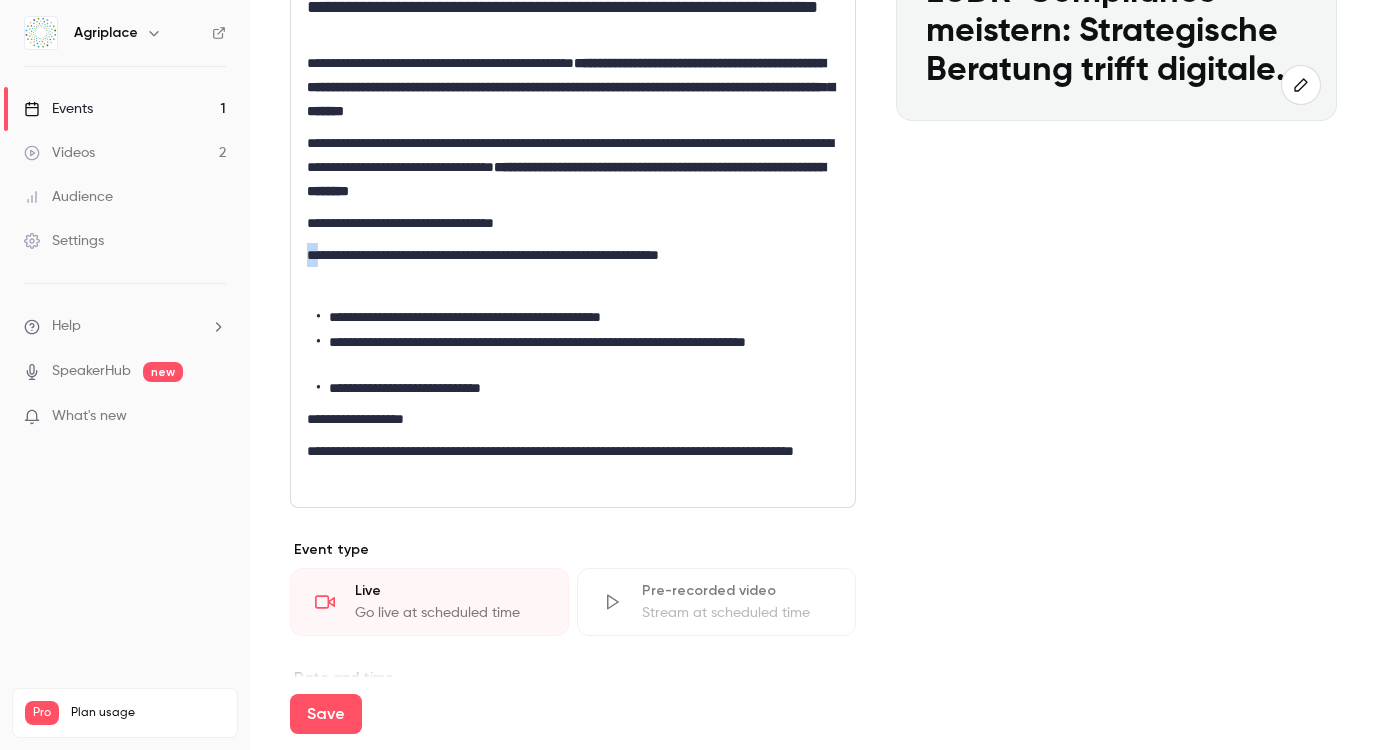 drag, startPoint x: 315, startPoint y: 255, endPoint x: 298, endPoint y: 255, distance: 17 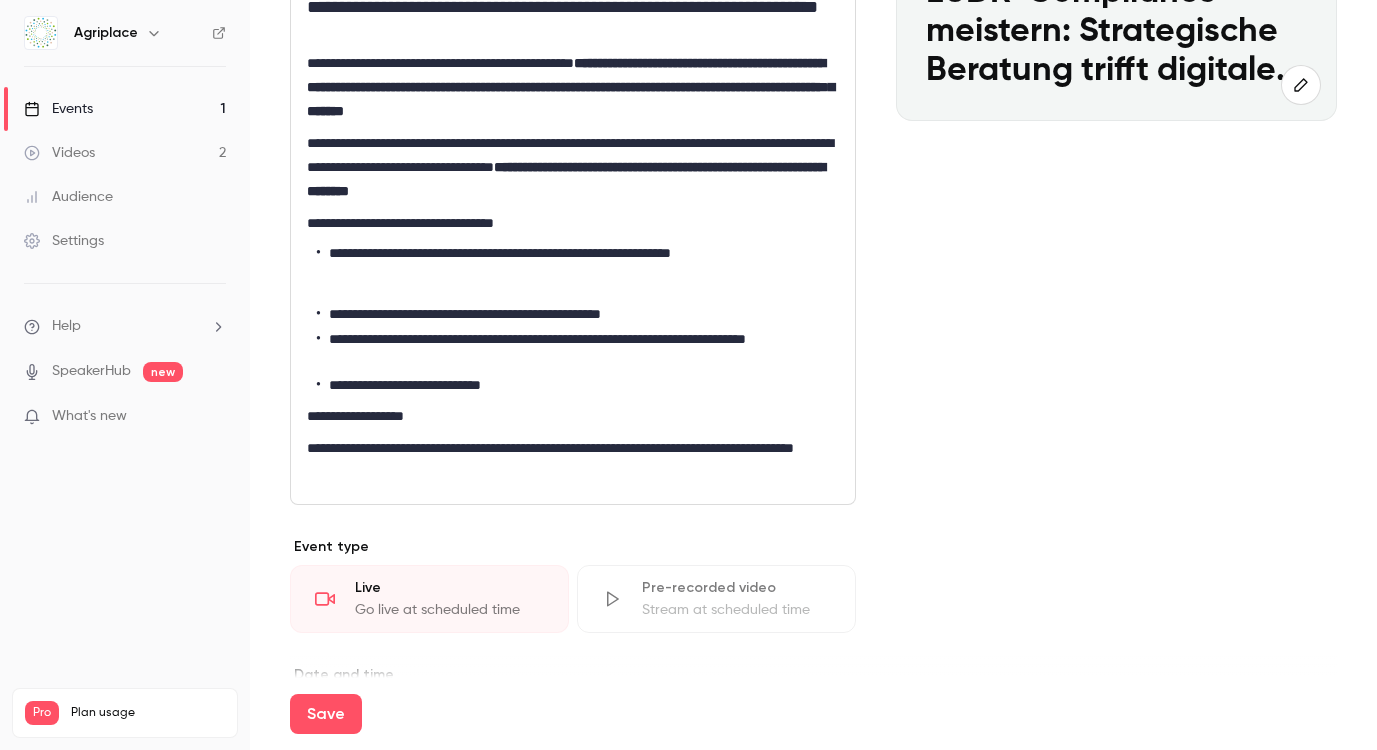 click at bounding box center [569, 284] 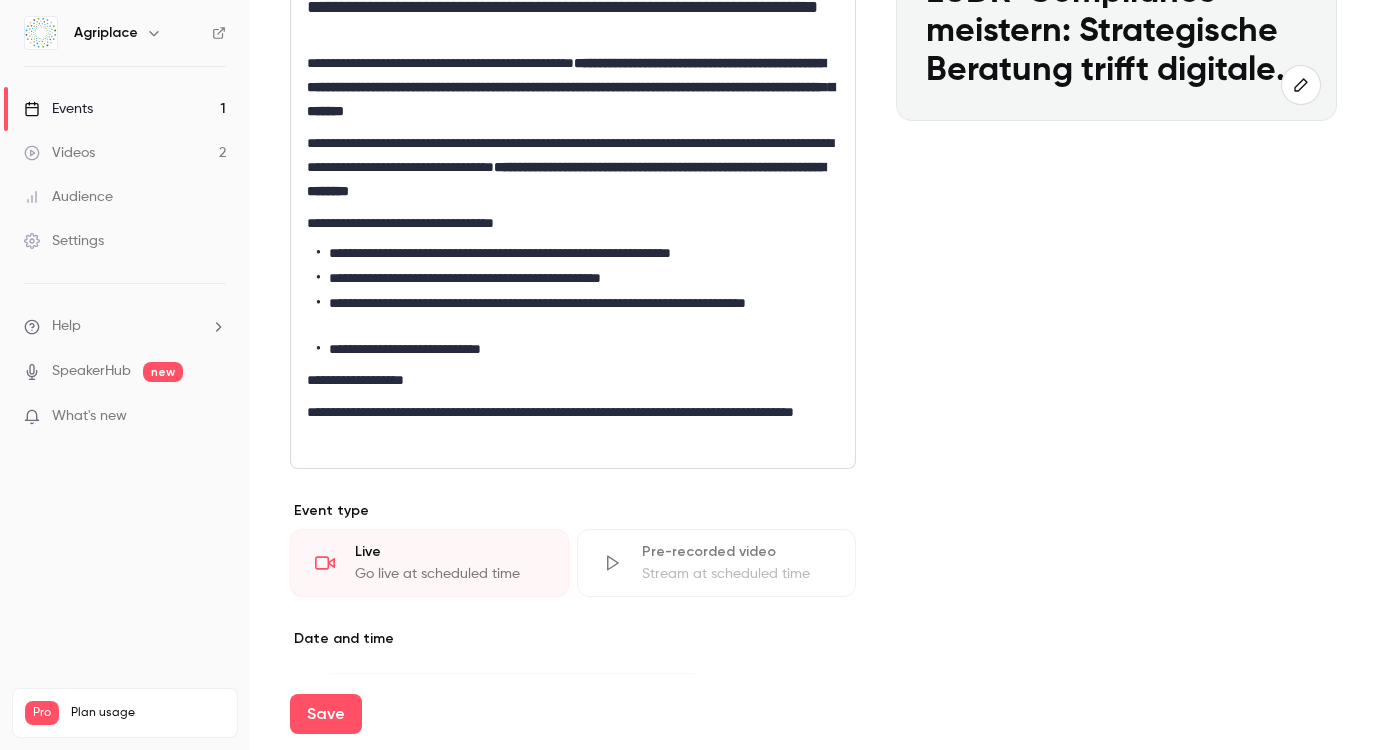 click on "**********" at bounding box center (569, 167) 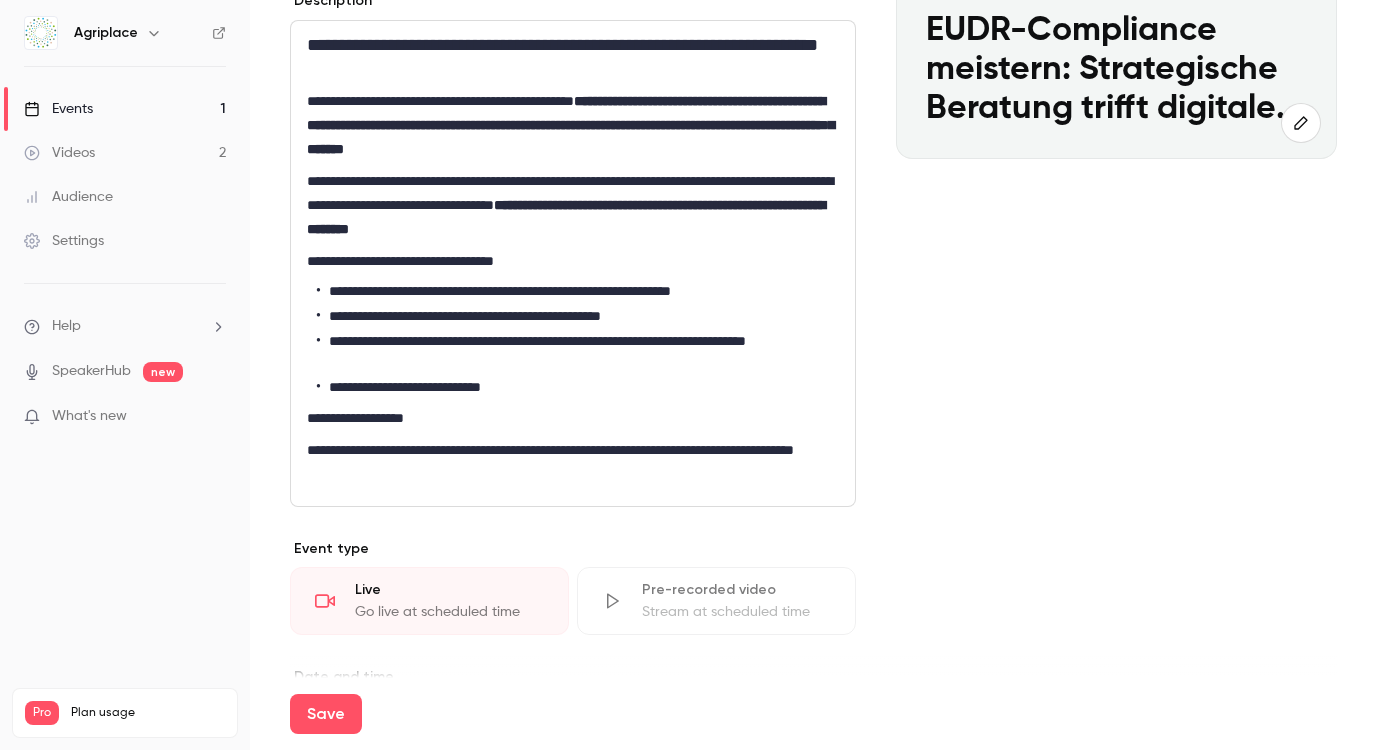 scroll, scrollTop: 211, scrollLeft: 0, axis: vertical 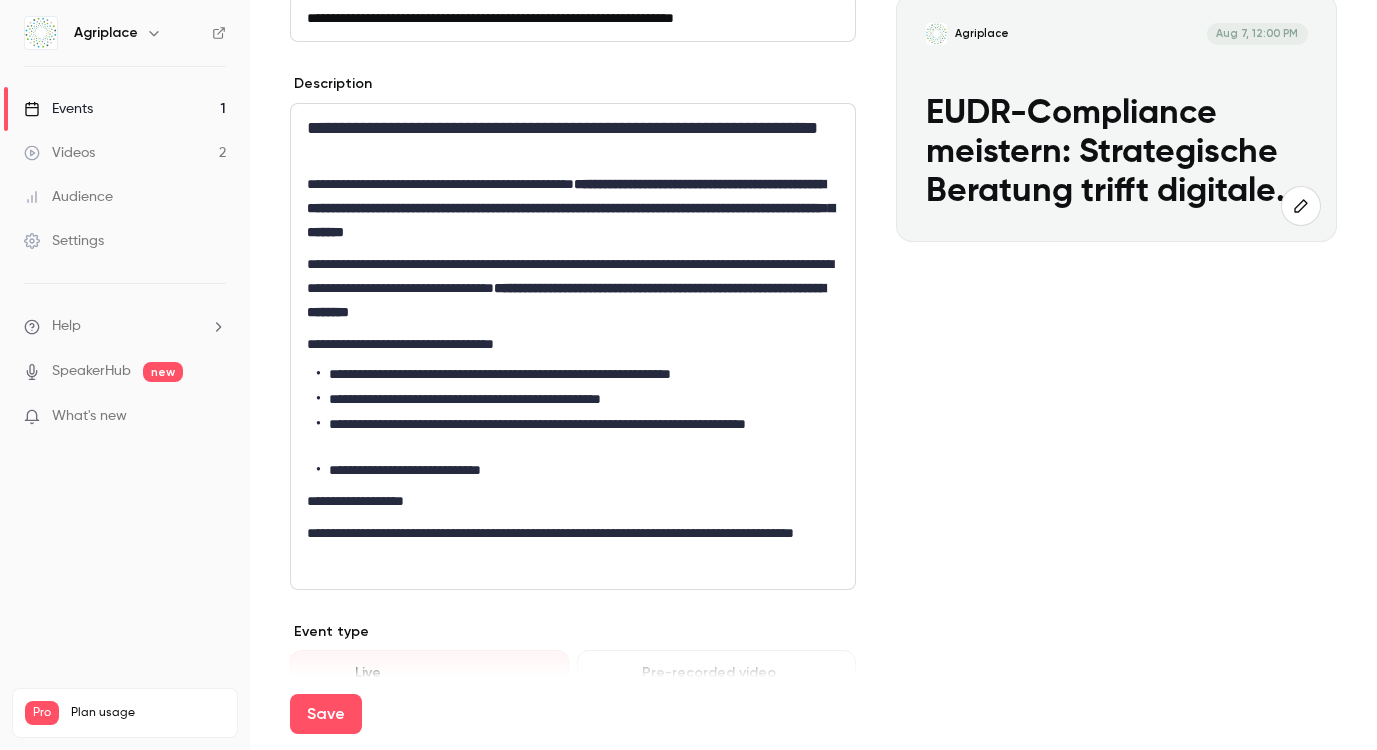 click on "**********" at bounding box center (569, 140) 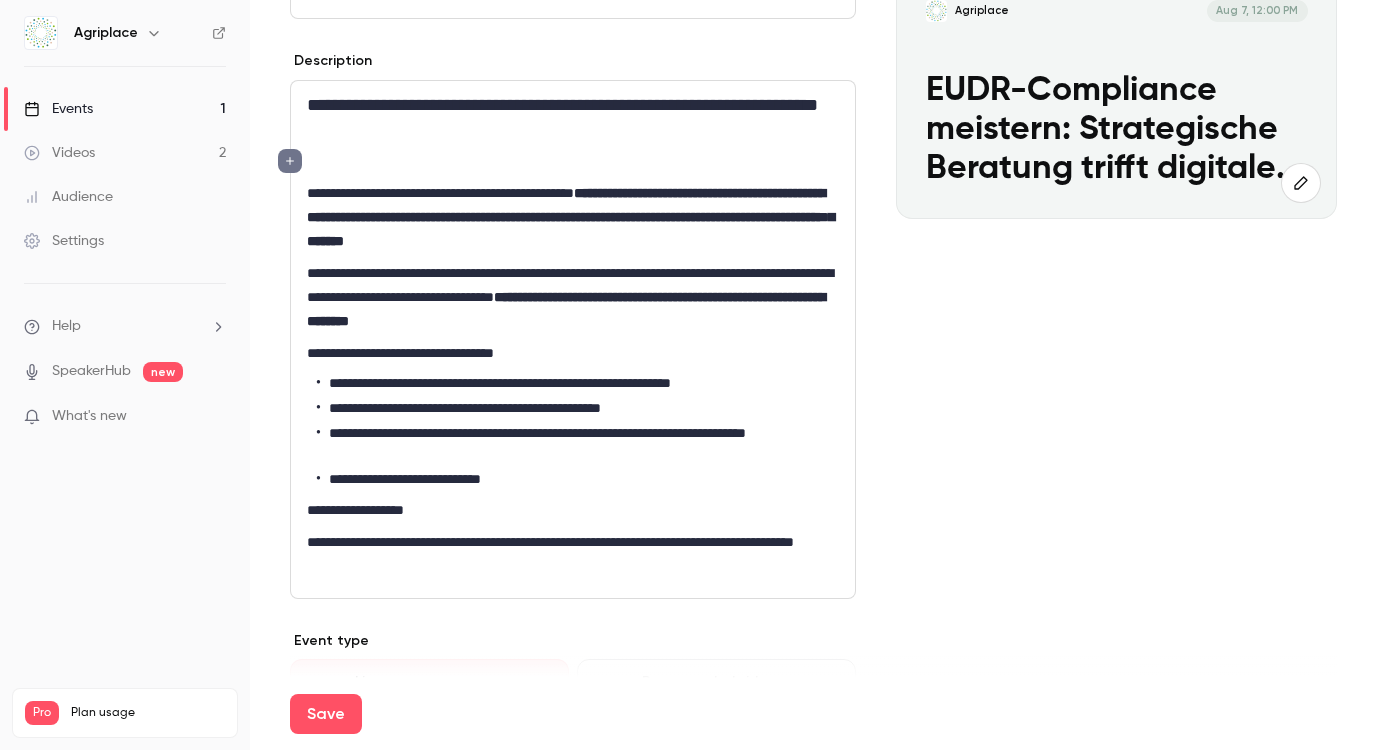 scroll, scrollTop: 272, scrollLeft: 0, axis: vertical 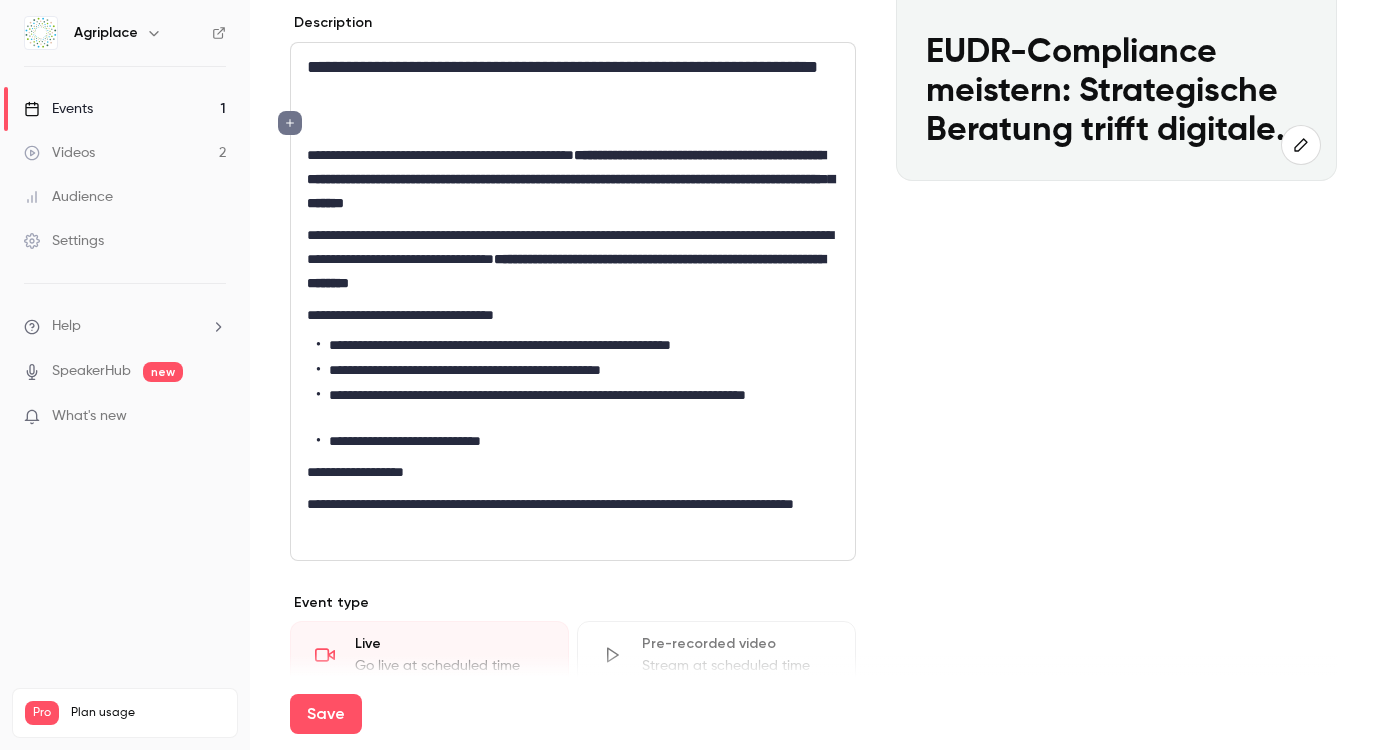 click on "**********" at bounding box center [569, 259] 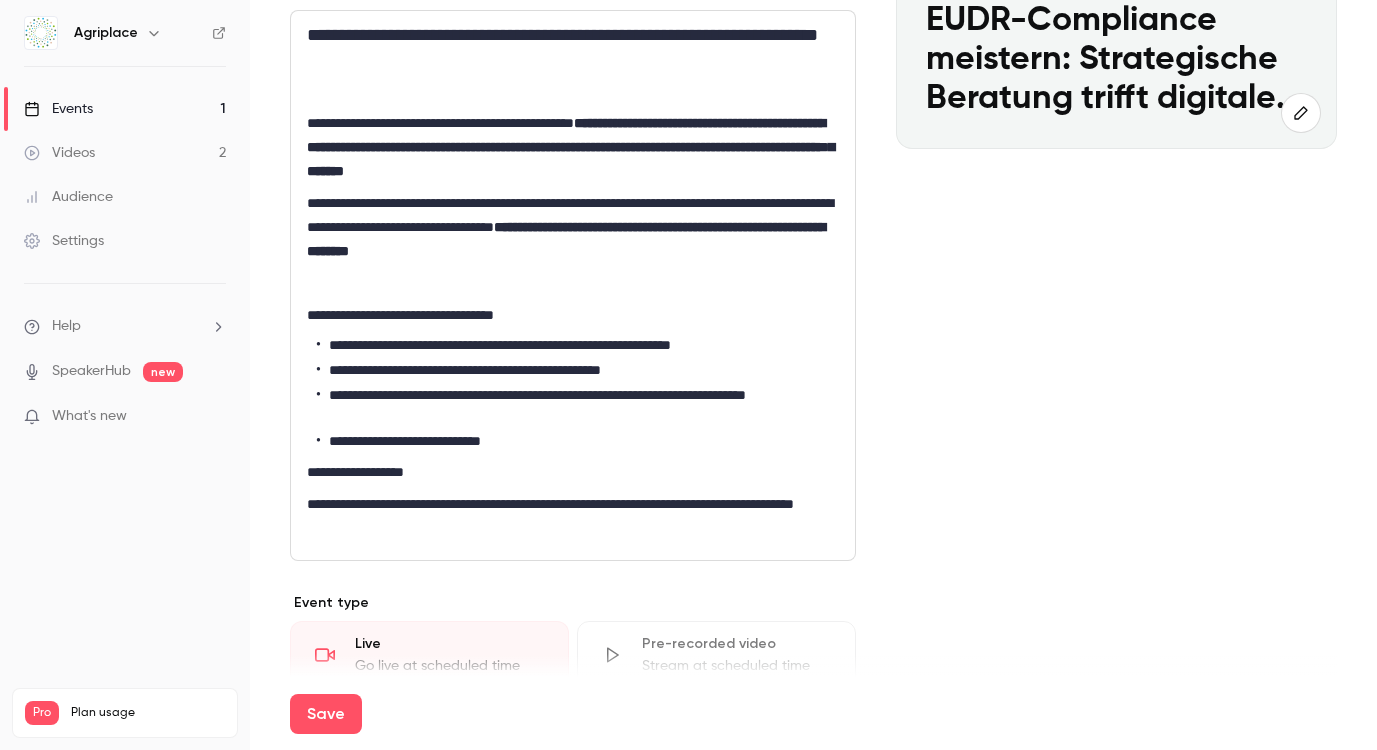 scroll, scrollTop: 353, scrollLeft: 0, axis: vertical 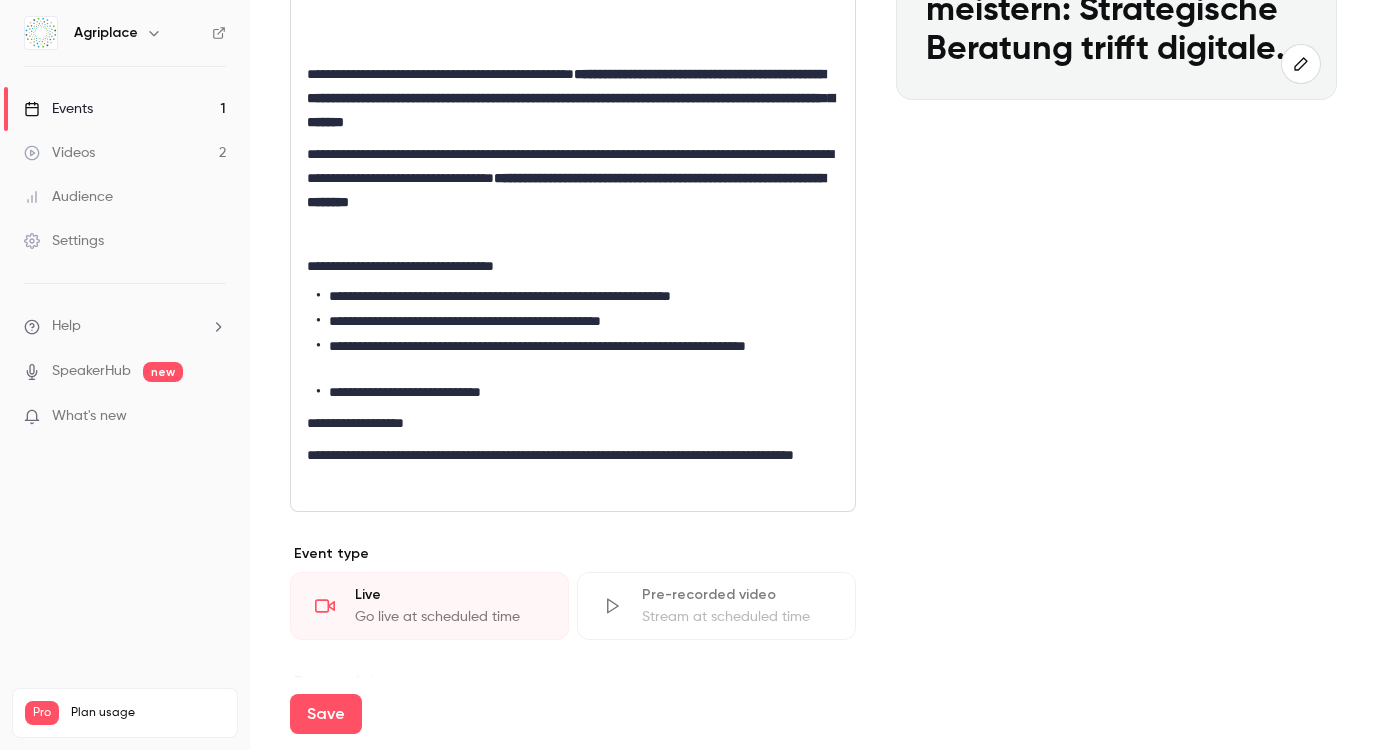 click on "**********" at bounding box center (569, 423) 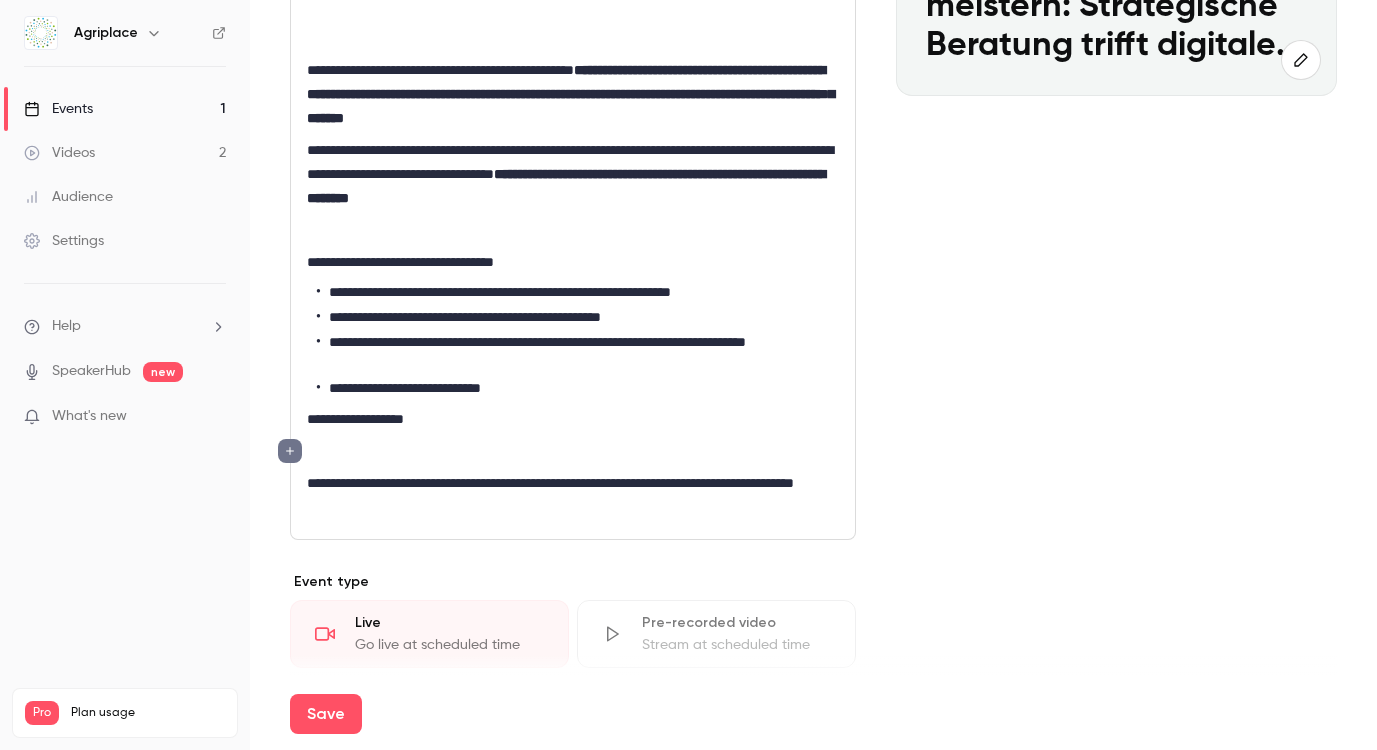 scroll, scrollTop: 437, scrollLeft: 0, axis: vertical 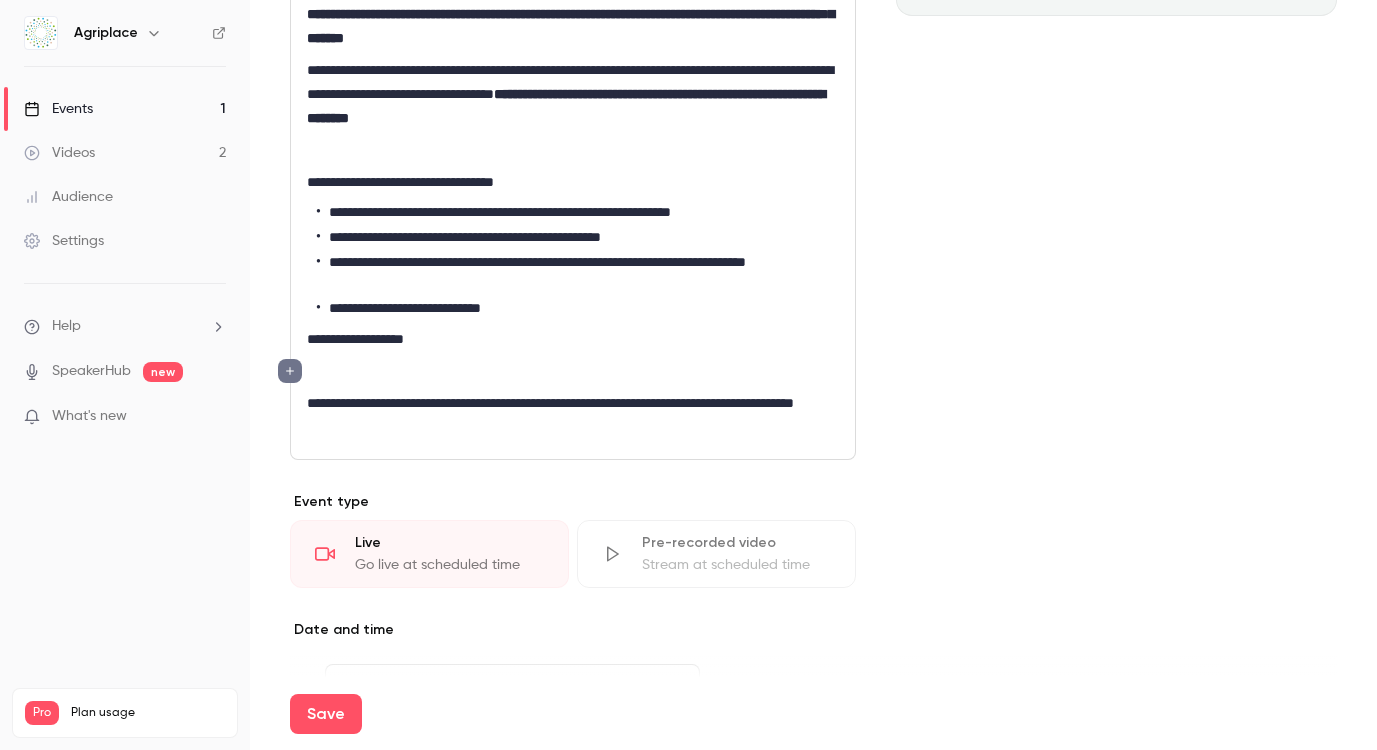 click on "**********" at bounding box center [569, 415] 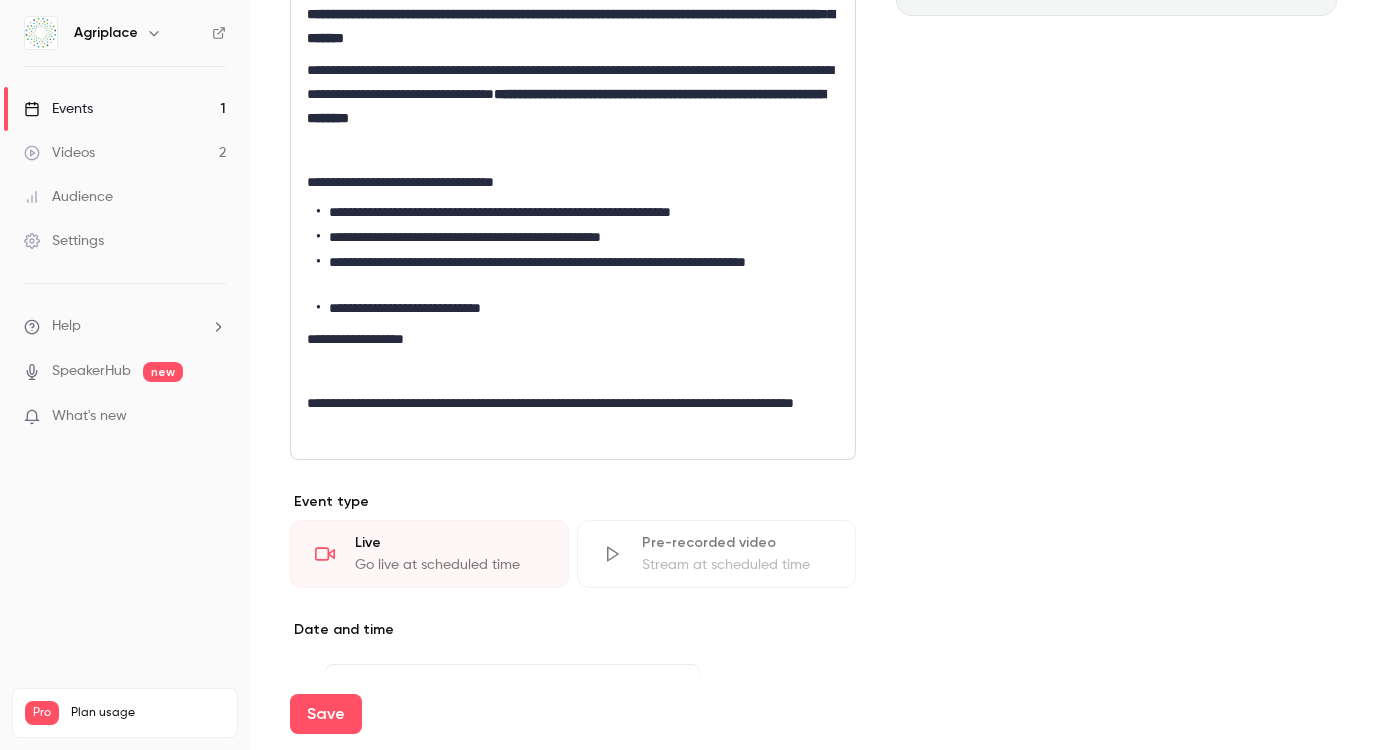 click on "Cover image Agriplace Aug 7, 12:00 PM EUDR-Compliance meistern: Strategische Beratung trifft digitale Umsetzung" at bounding box center (1116, 362) 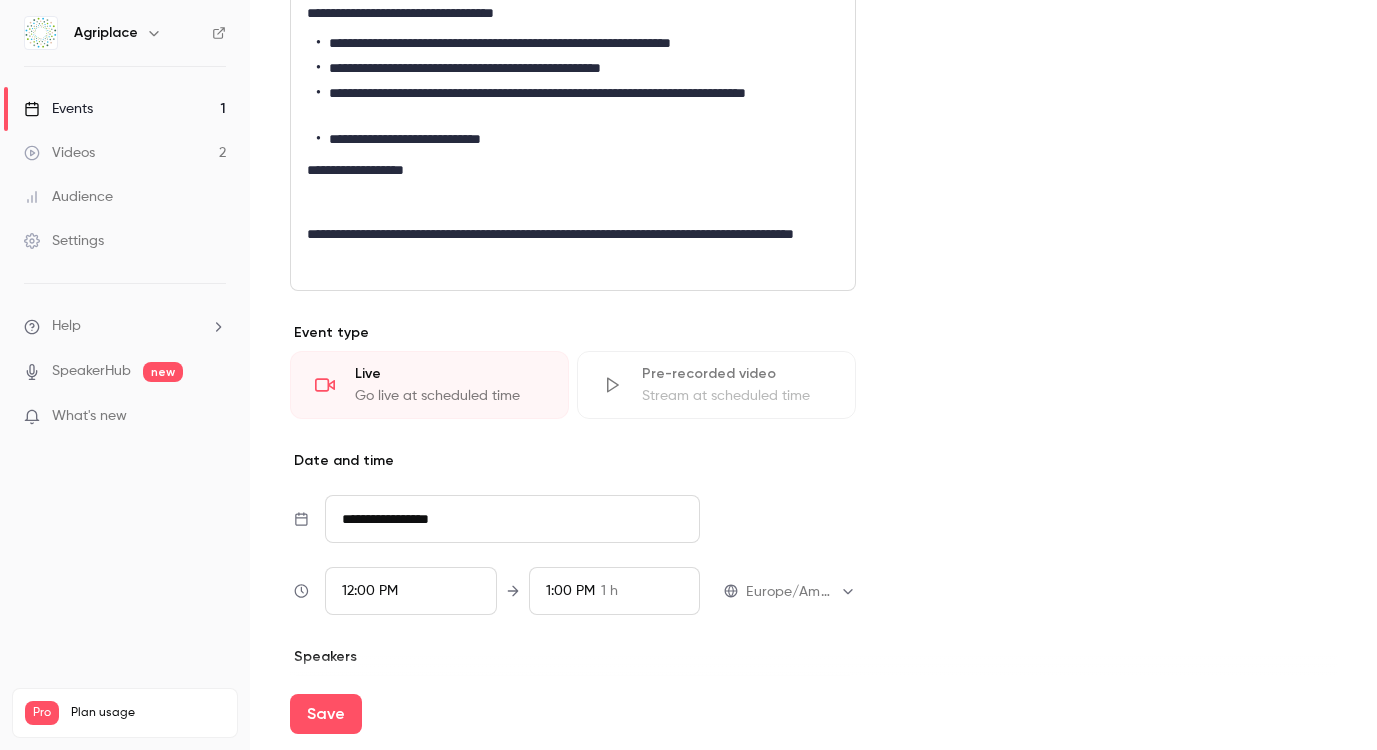 scroll, scrollTop: 773, scrollLeft: 0, axis: vertical 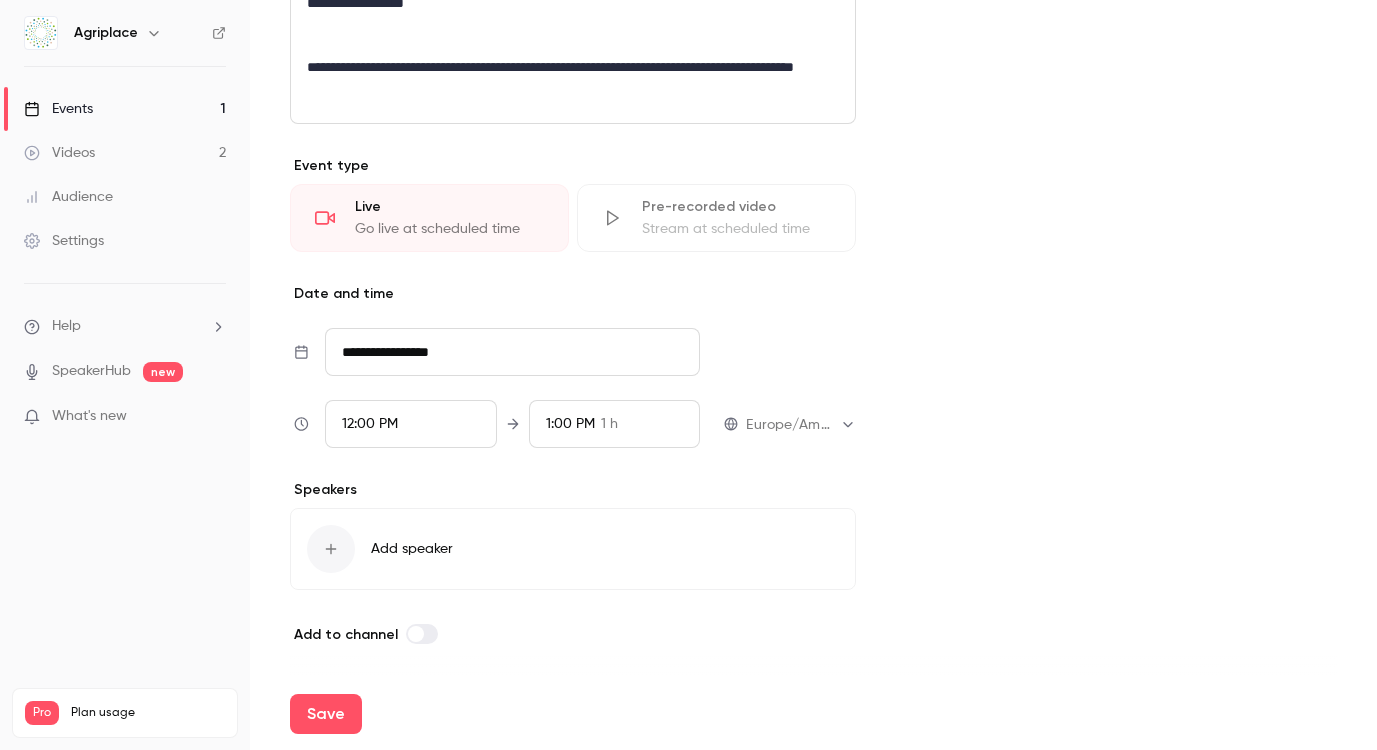 click on "**********" at bounding box center (513, 352) 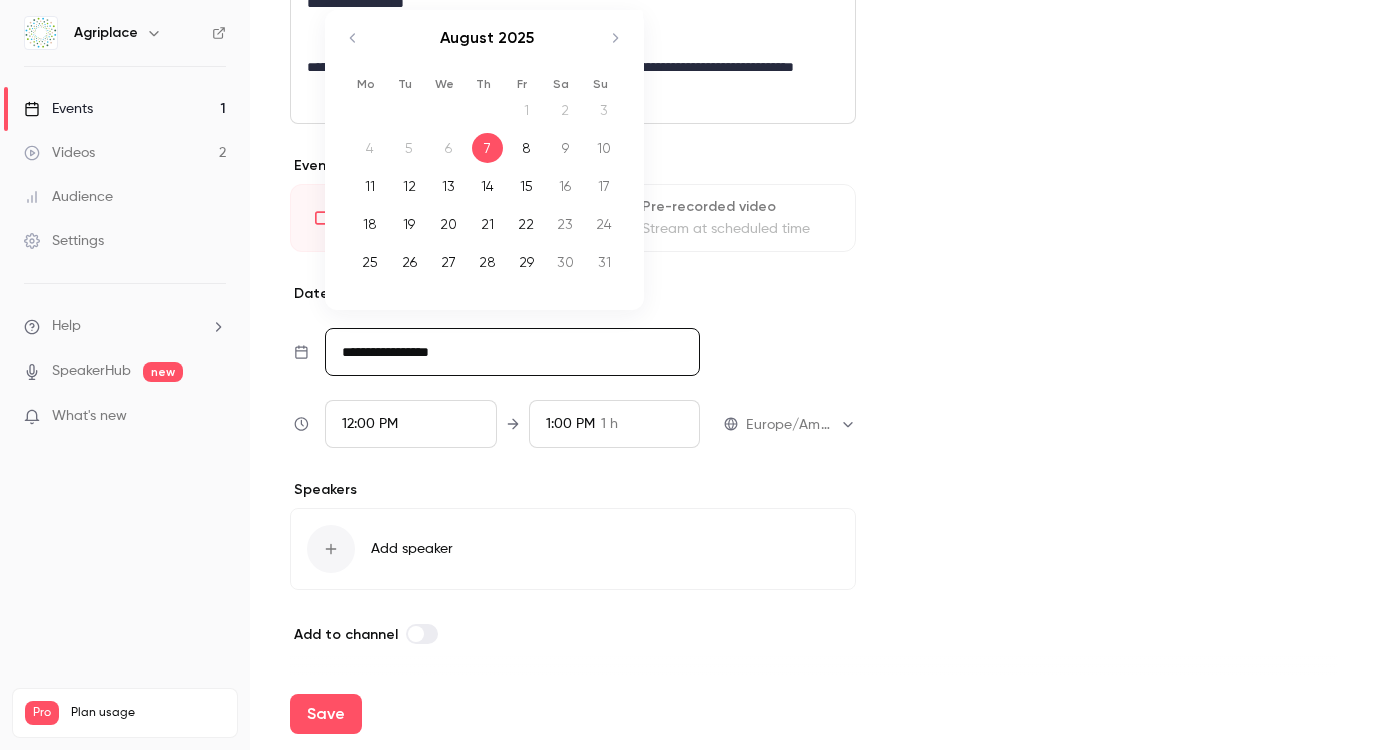 click 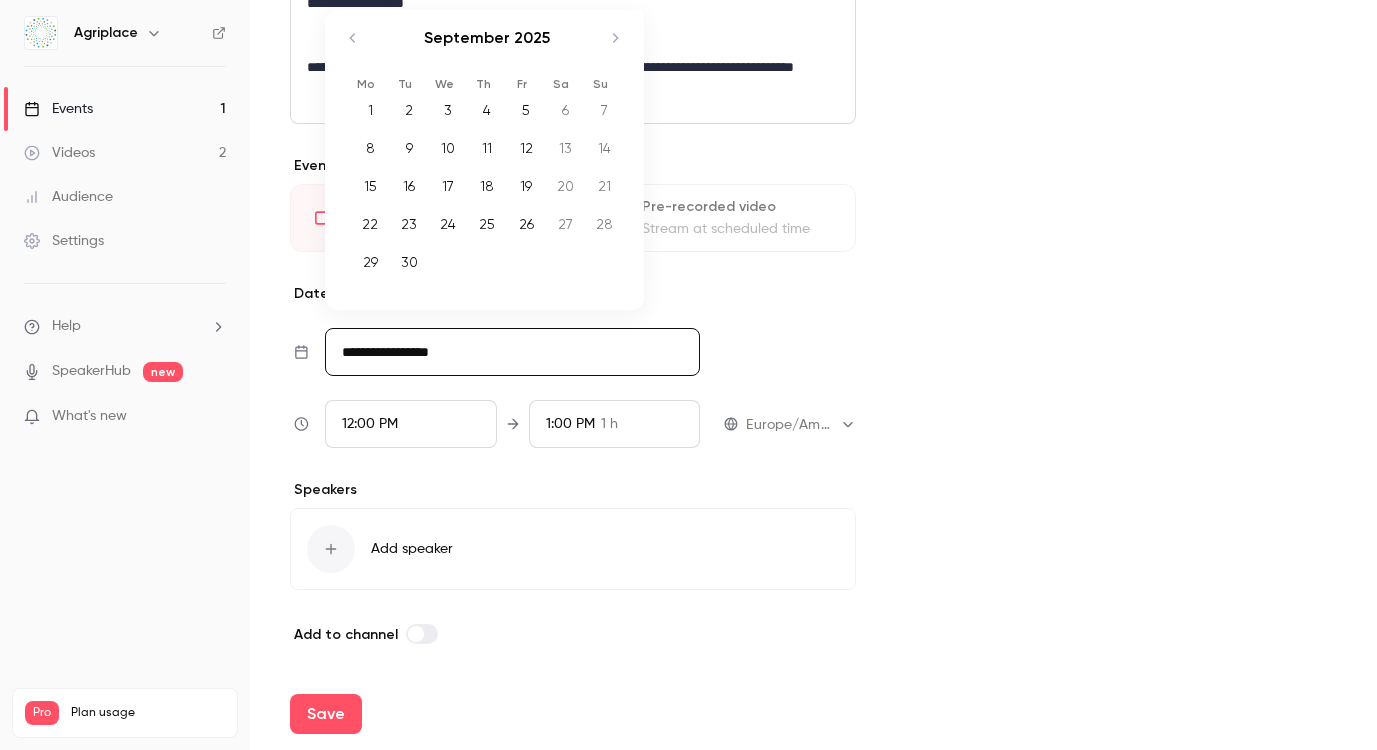 click on "25" at bounding box center [487, 224] 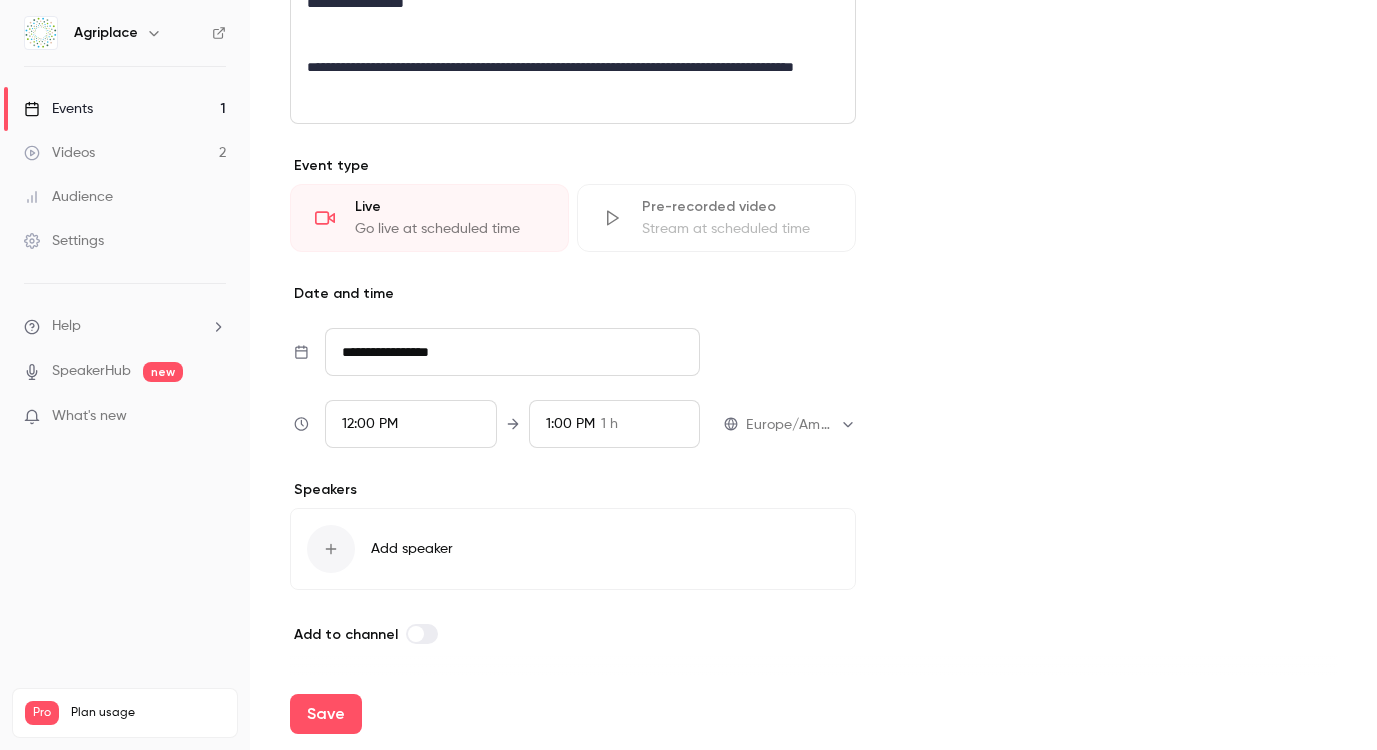 click on "12:00 PM" at bounding box center (370, 424) 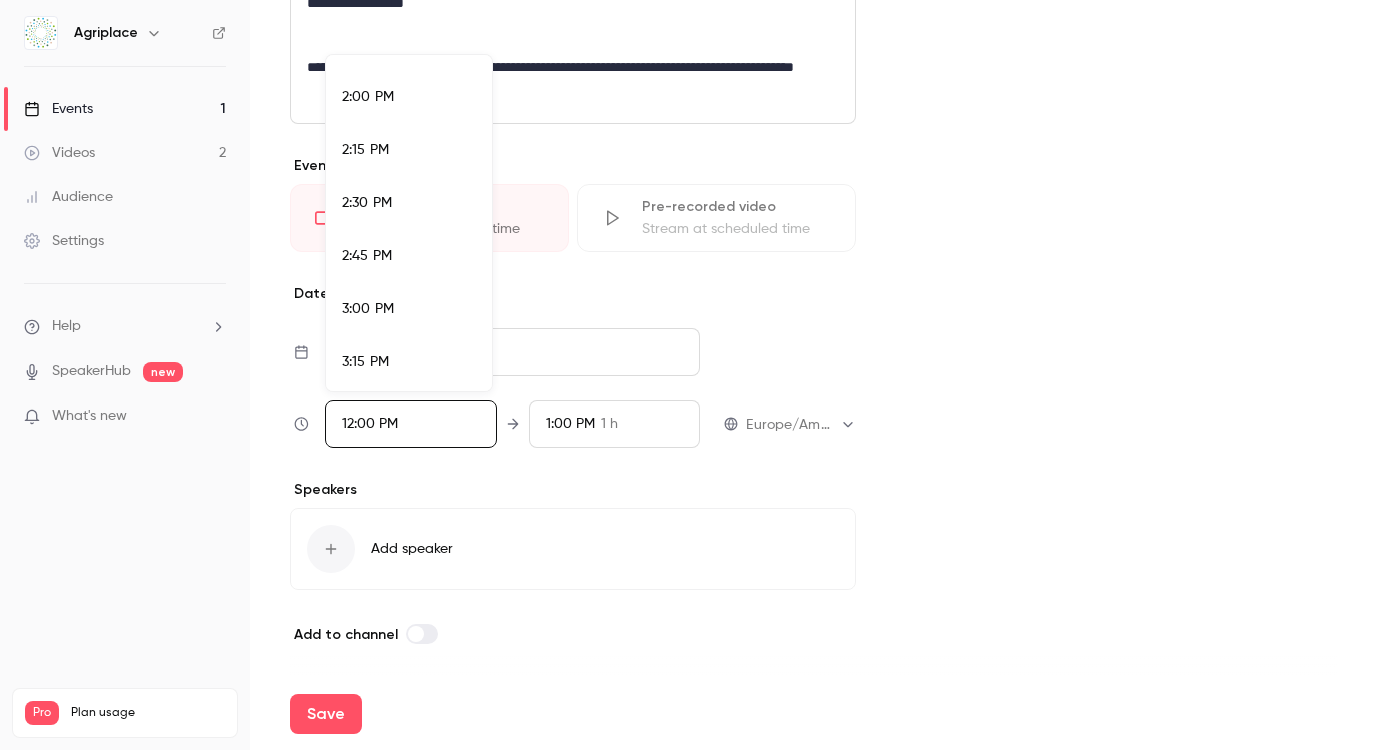 scroll, scrollTop: 3059, scrollLeft: 0, axis: vertical 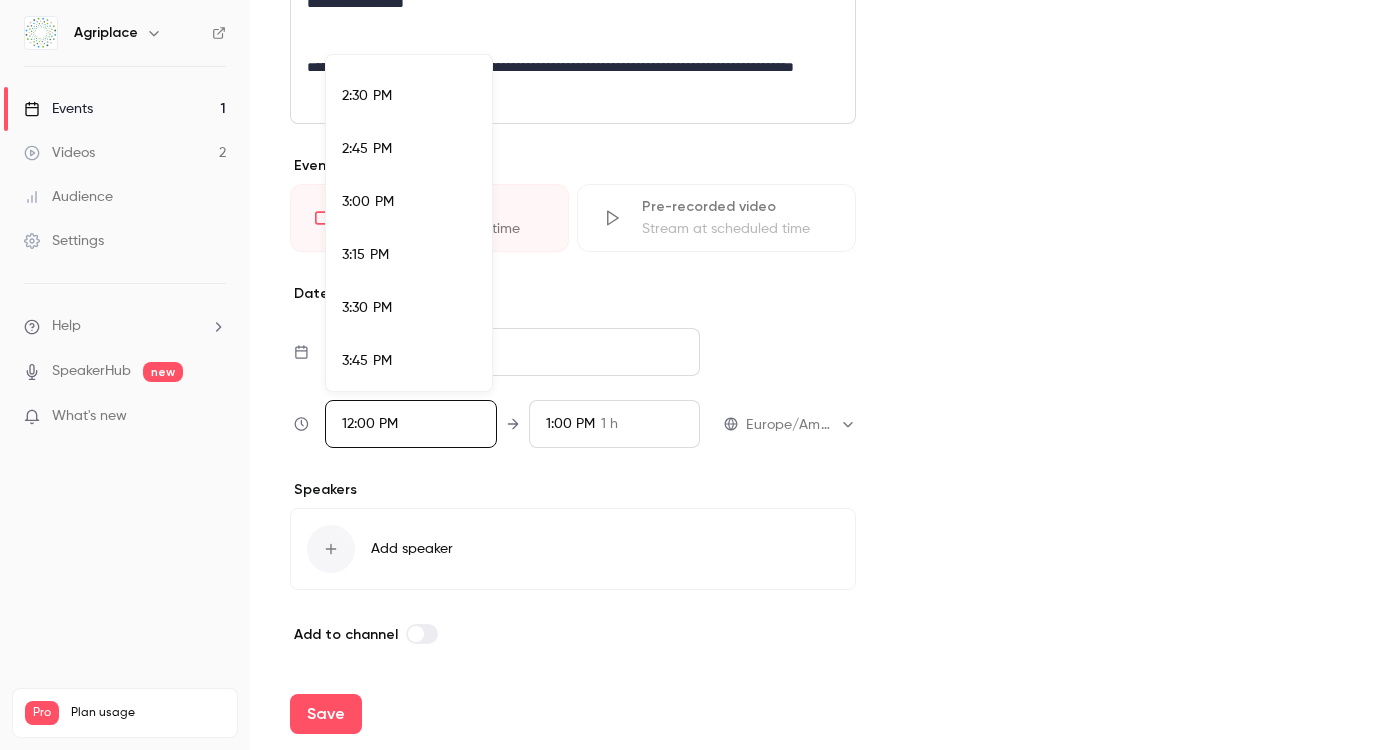 click on "3:30 PM" at bounding box center [409, 308] 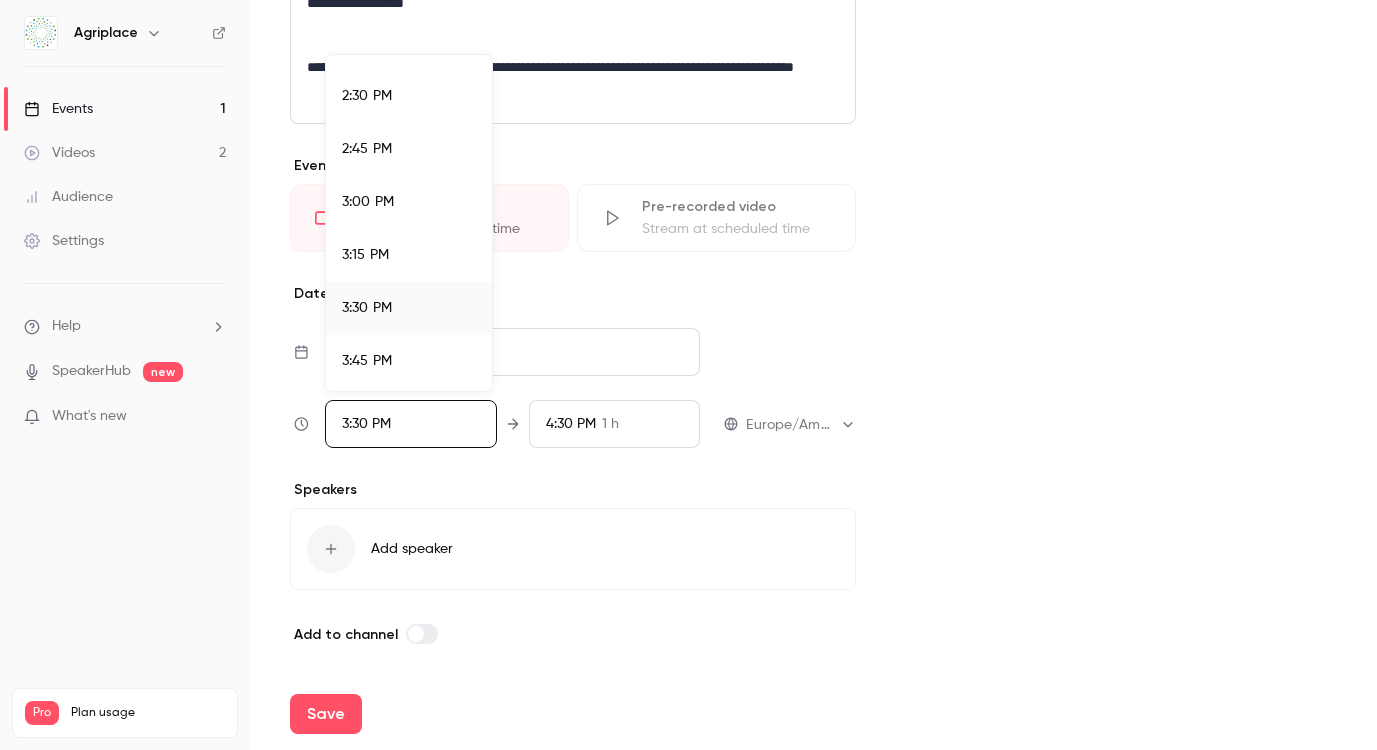 click at bounding box center [688, 375] 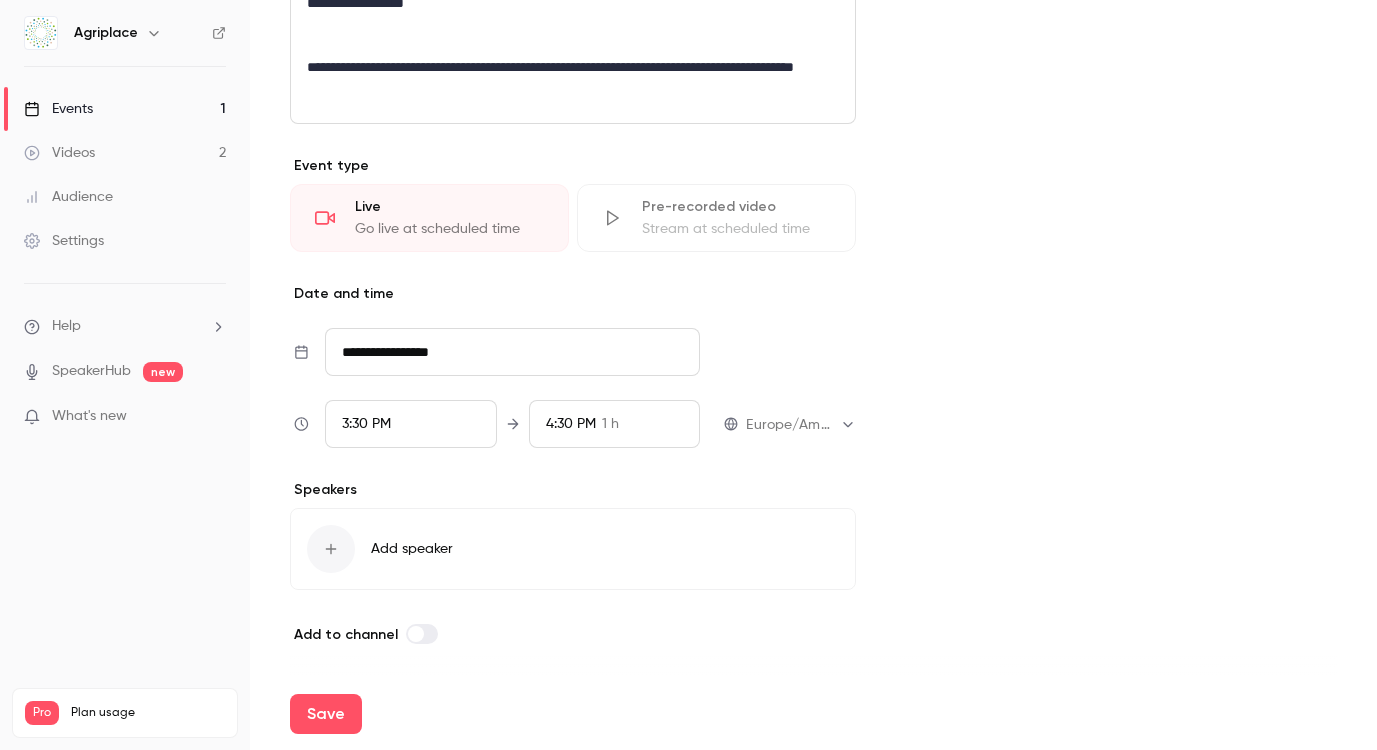 click on "Add speaker" at bounding box center (412, 549) 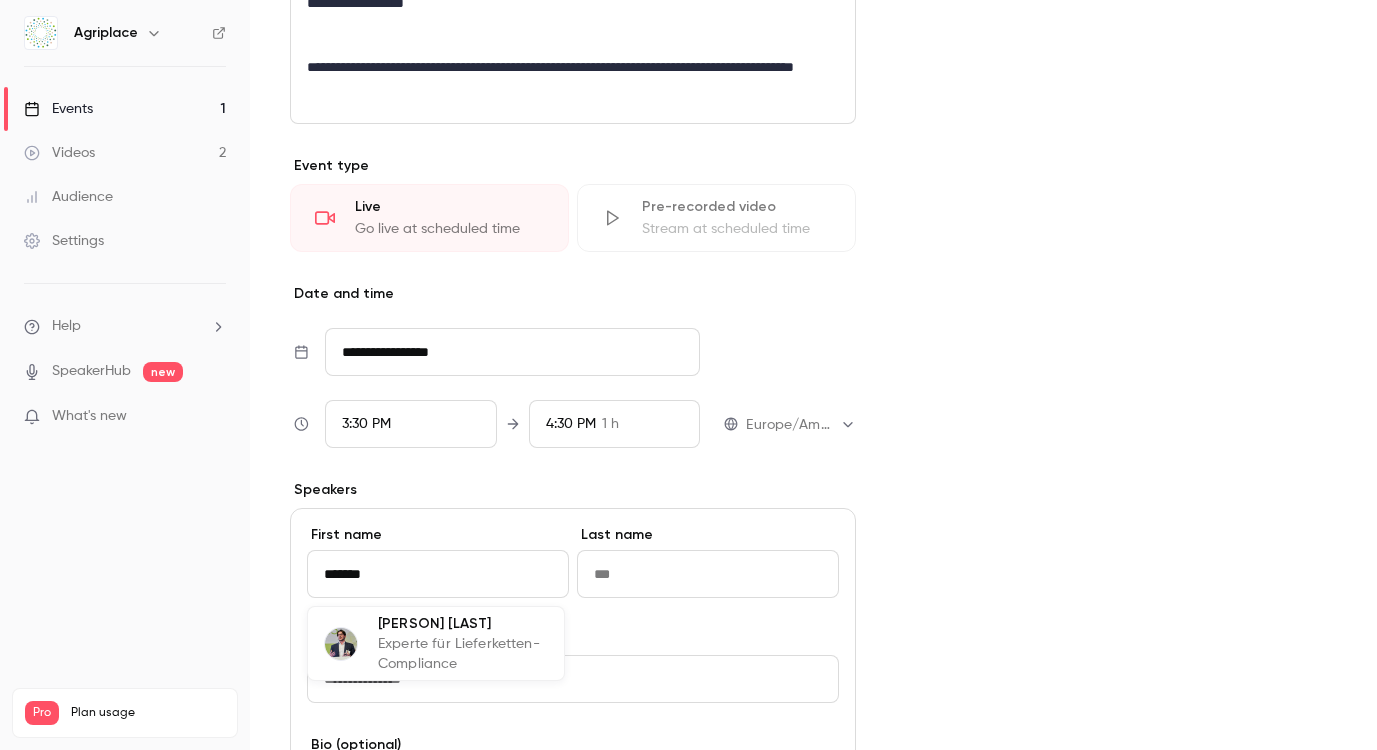 click at bounding box center (708, 574) 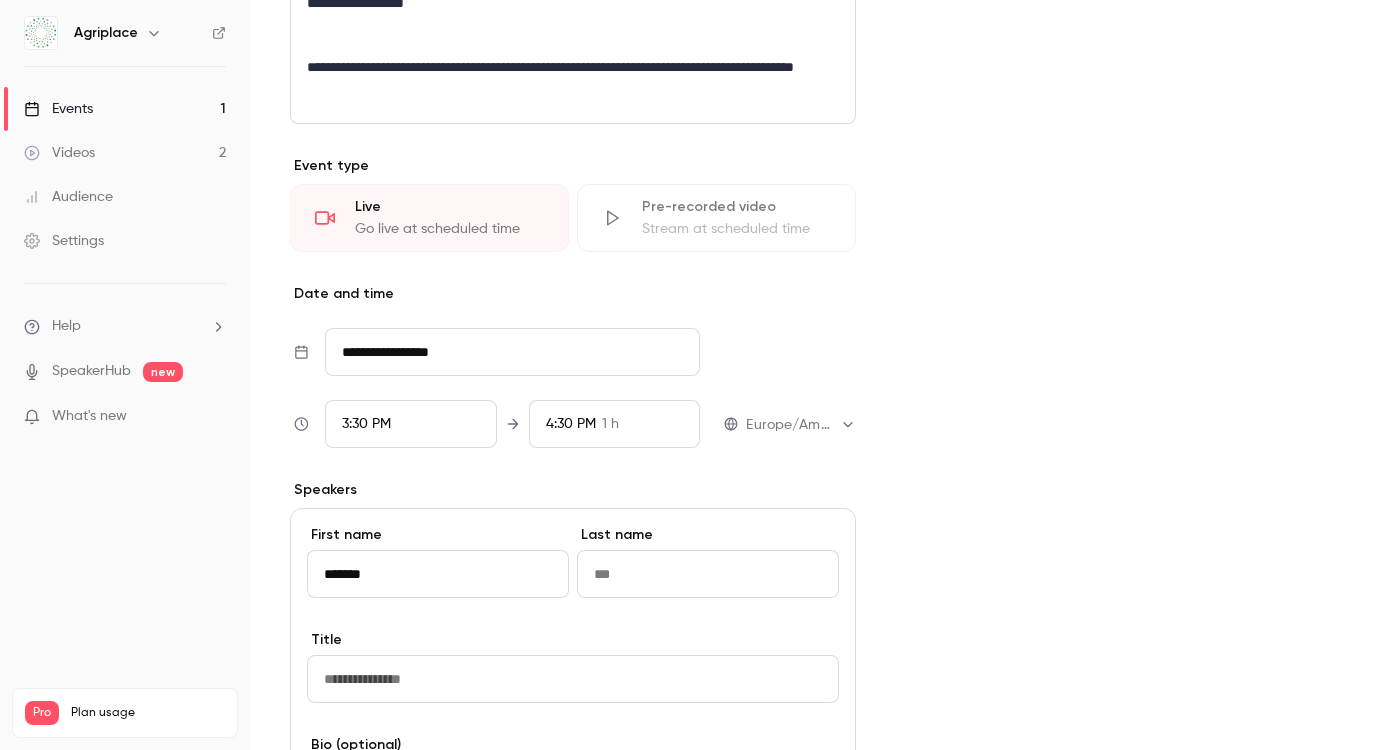 click on "******" at bounding box center (438, 574) 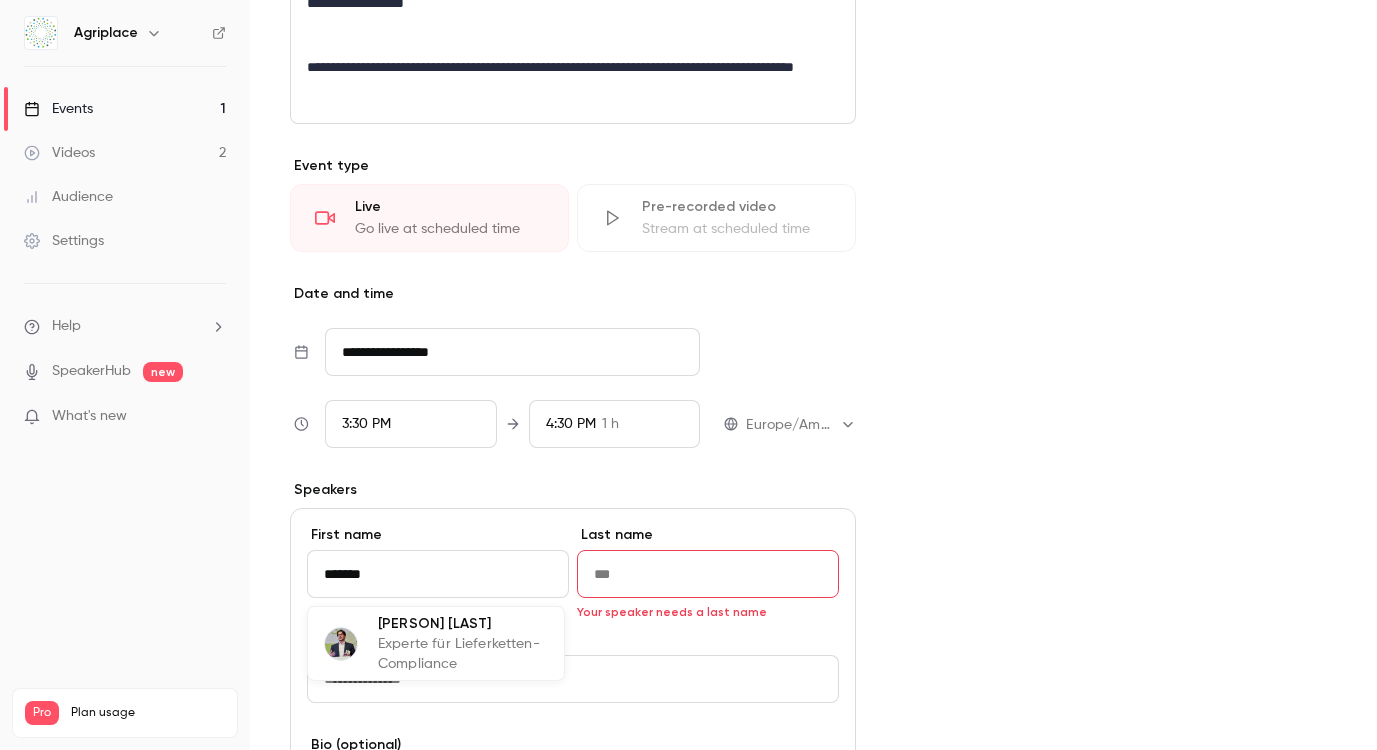 click on "Experte für Lieferketten-Compliance" at bounding box center [463, 654] 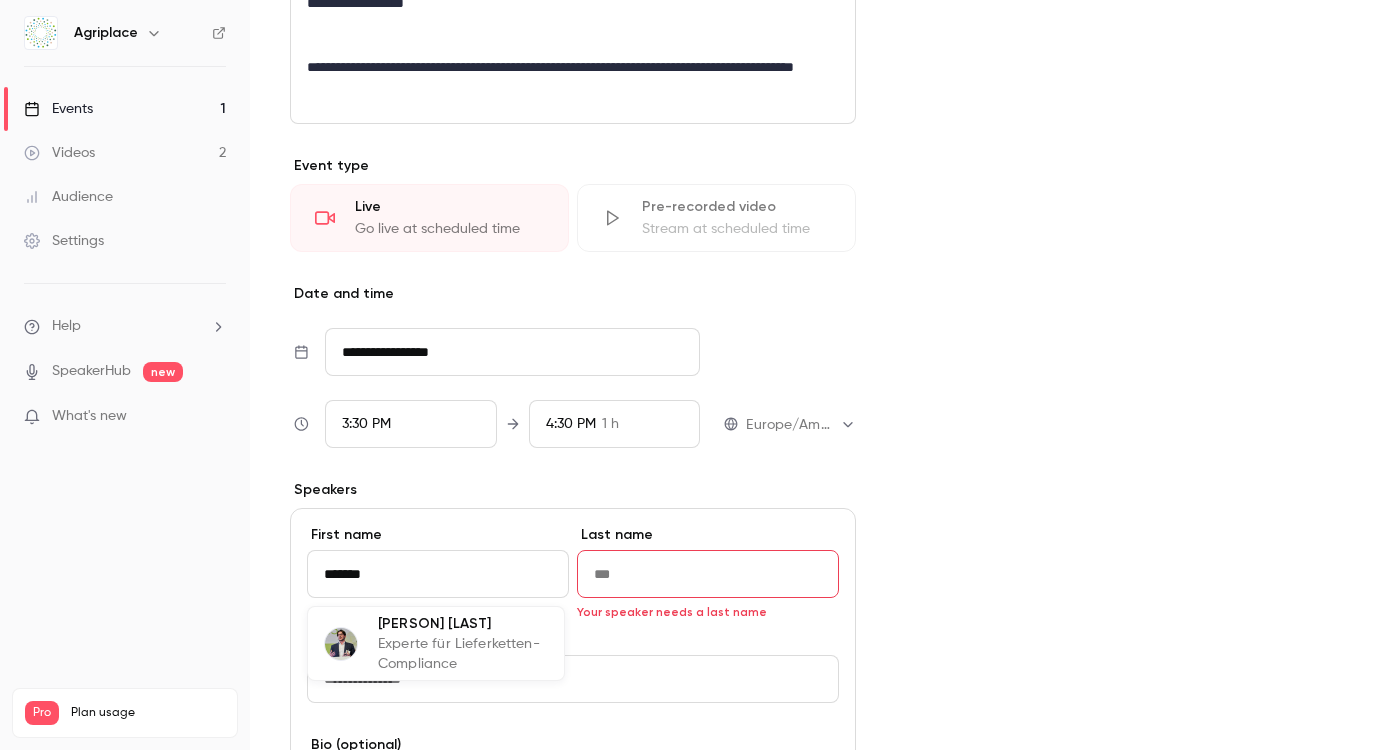 type on "******" 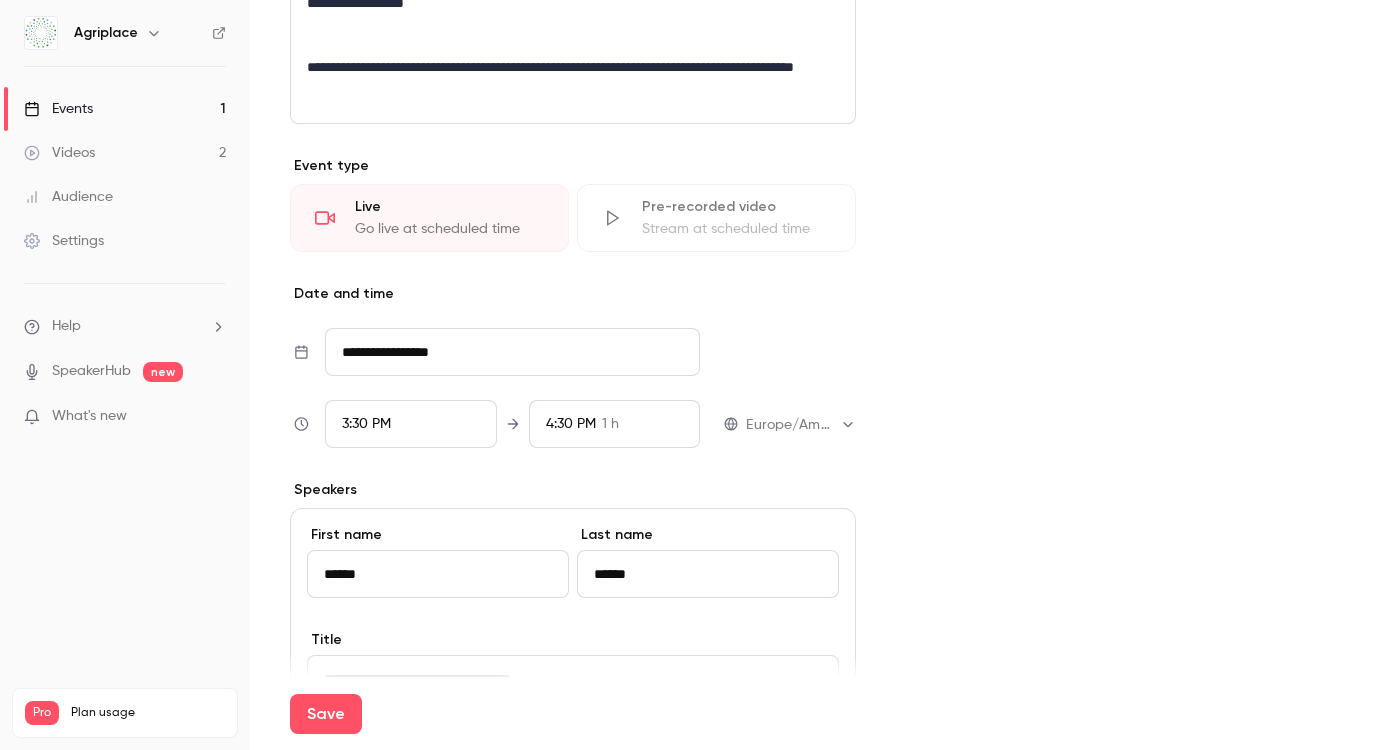 scroll, scrollTop: 928, scrollLeft: 0, axis: vertical 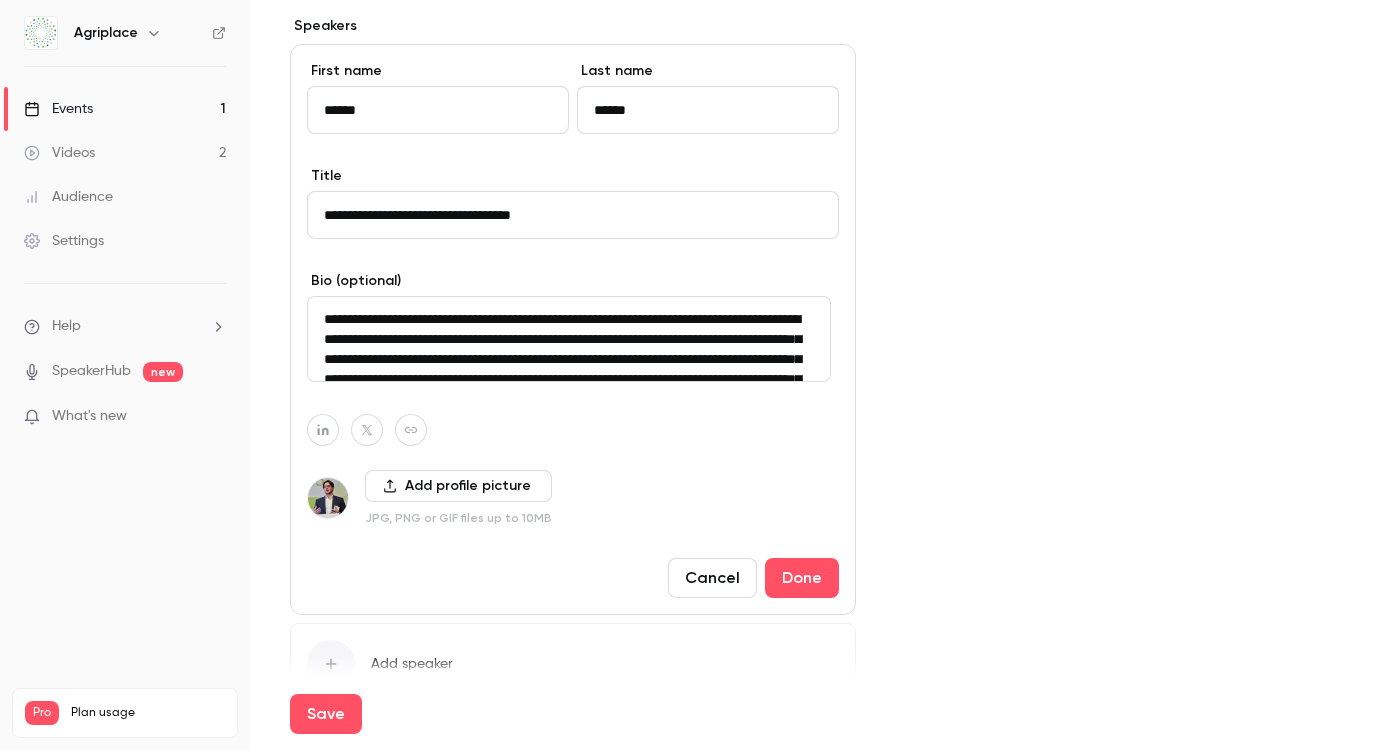 click on "**********" at bounding box center [569, 339] 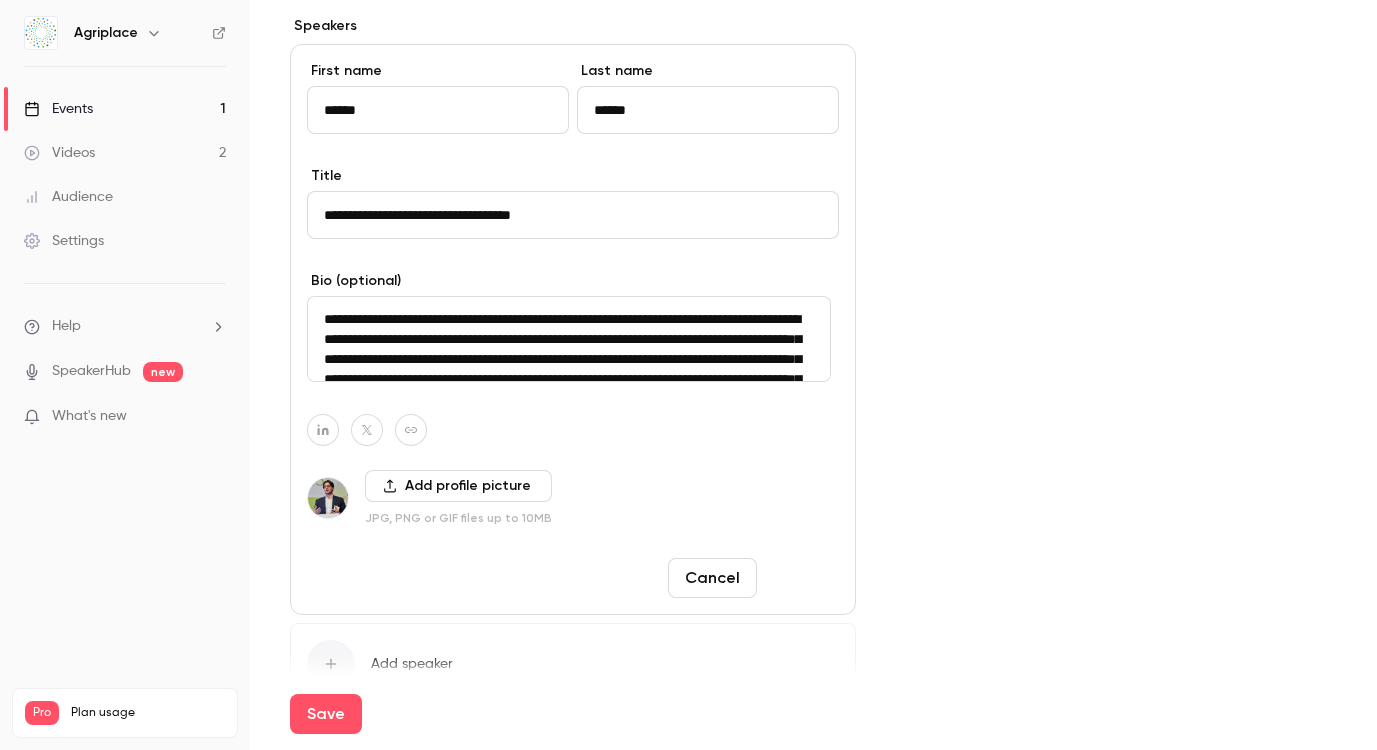 click on "Done" at bounding box center [802, 578] 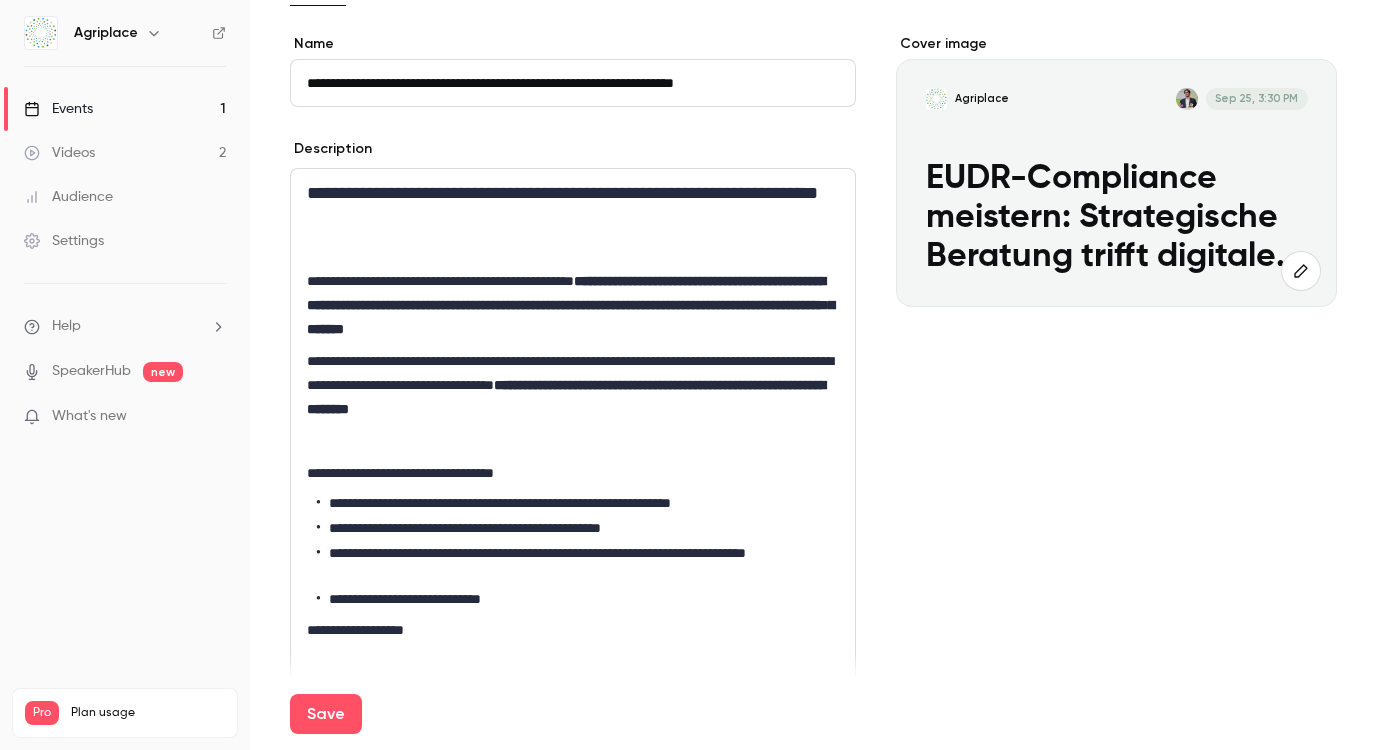 scroll, scrollTop: 0, scrollLeft: 0, axis: both 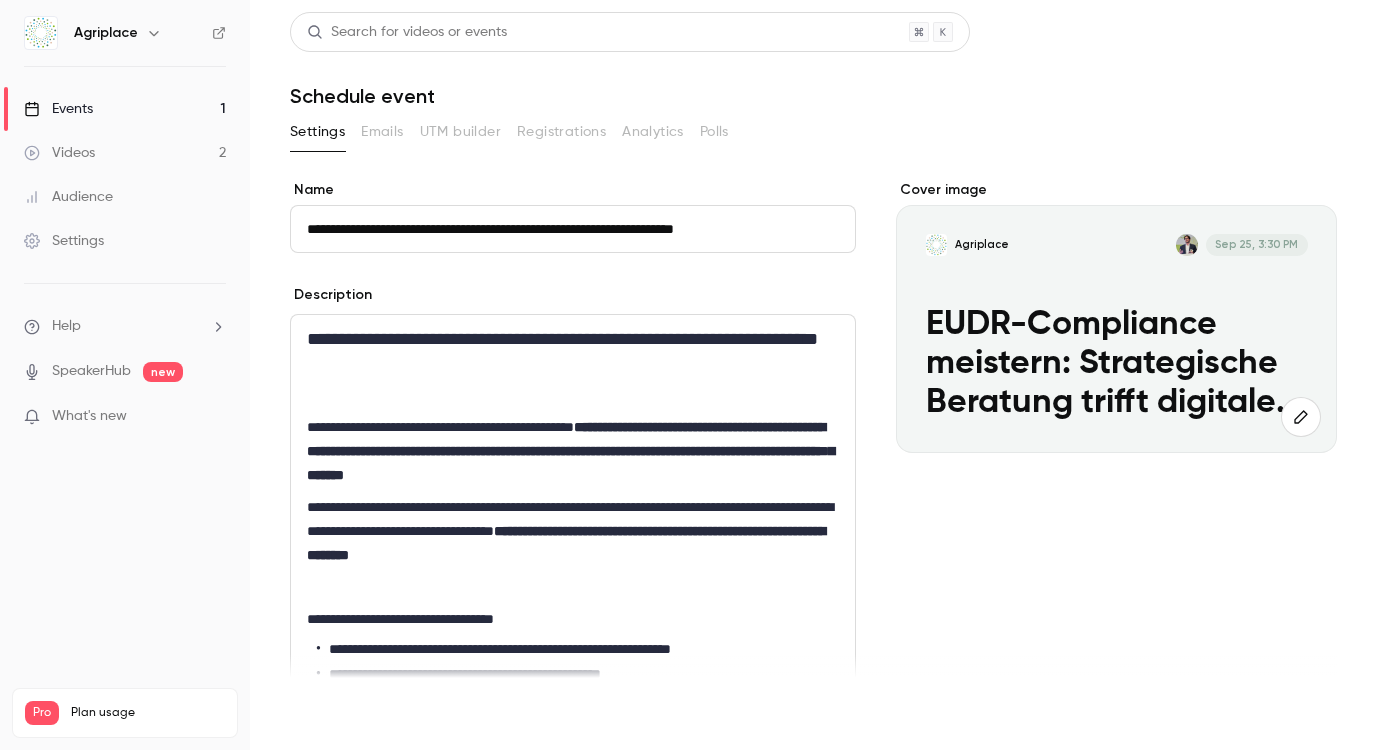 click on "Save" at bounding box center [326, 714] 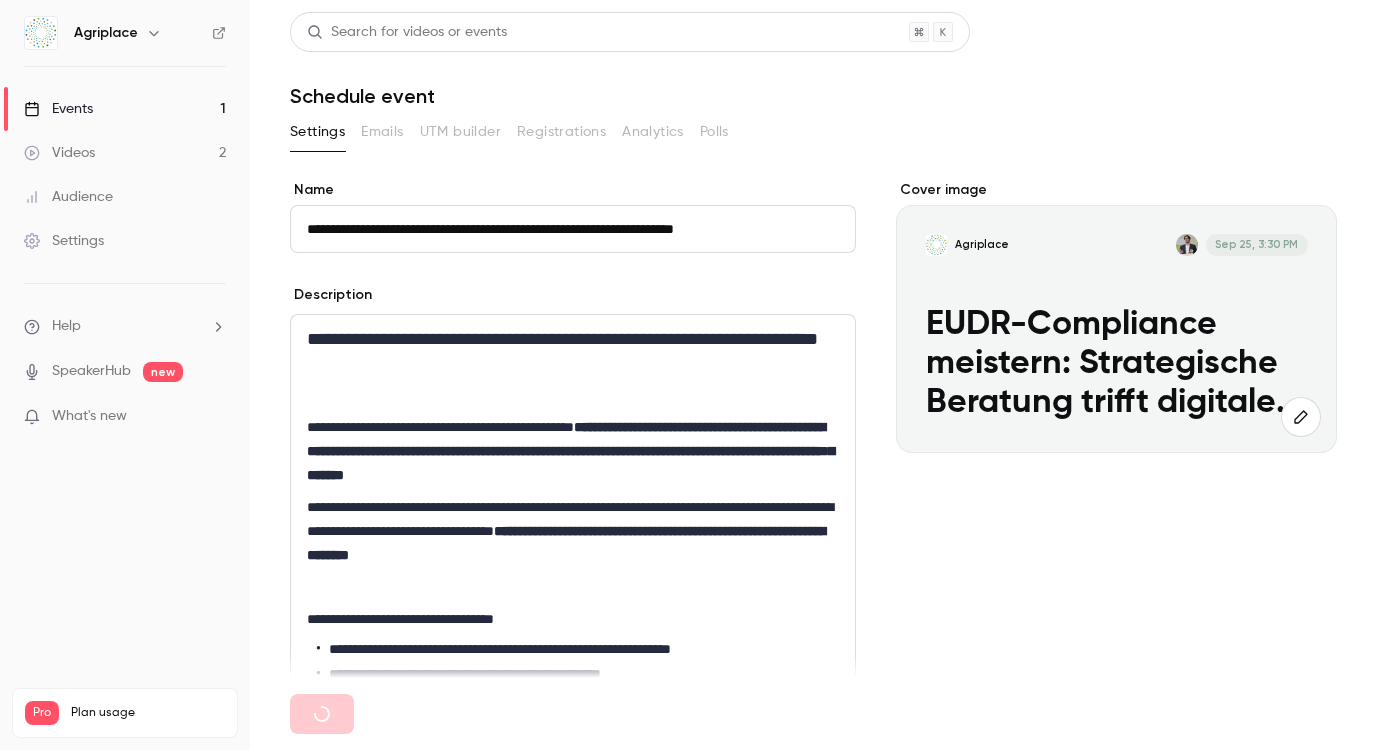type 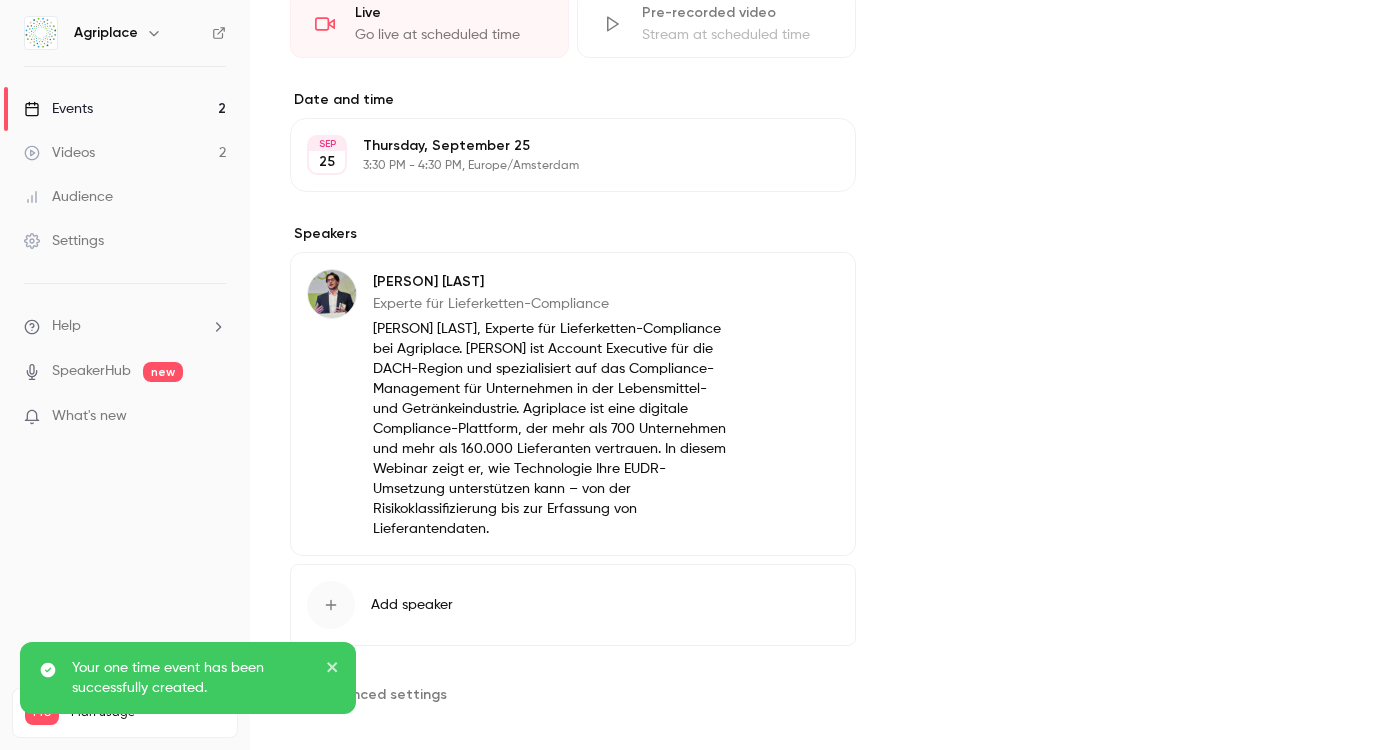 scroll, scrollTop: 0, scrollLeft: 0, axis: both 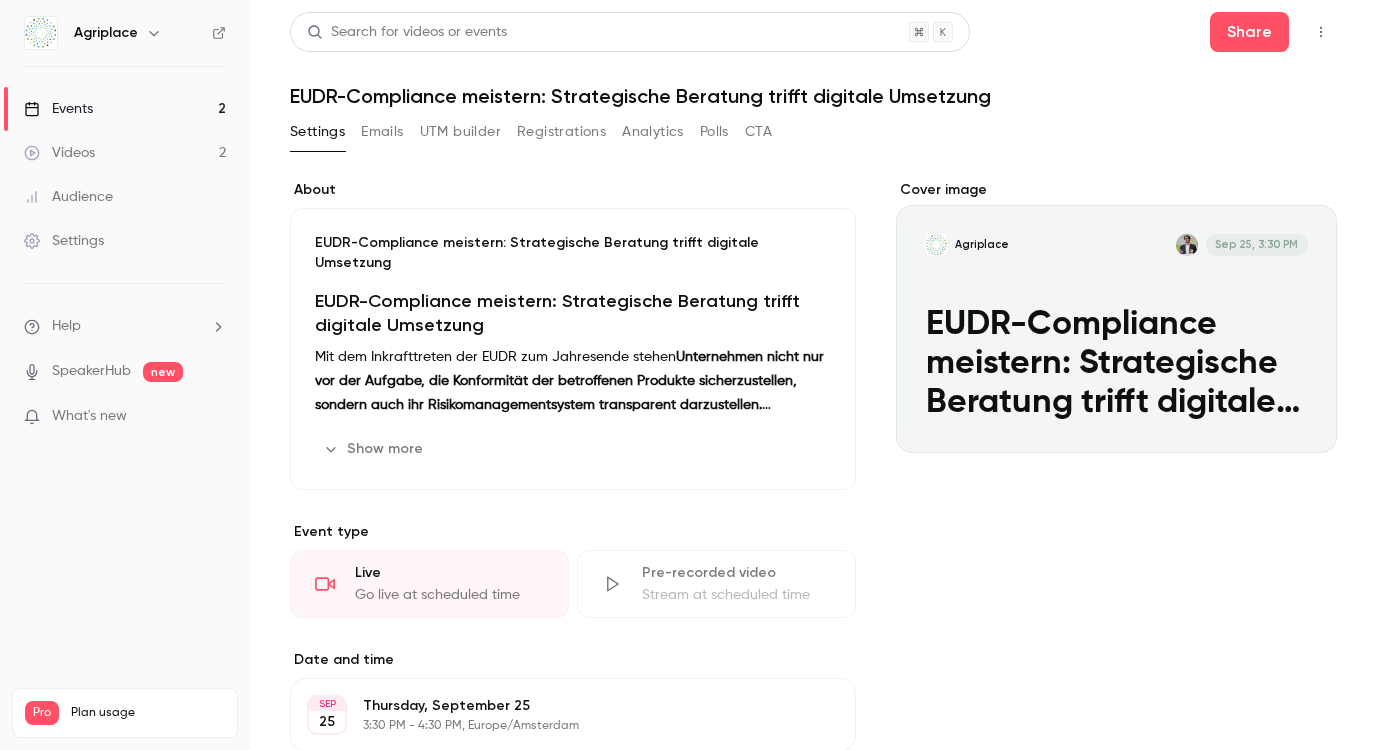 click on "Emails" at bounding box center (382, 132) 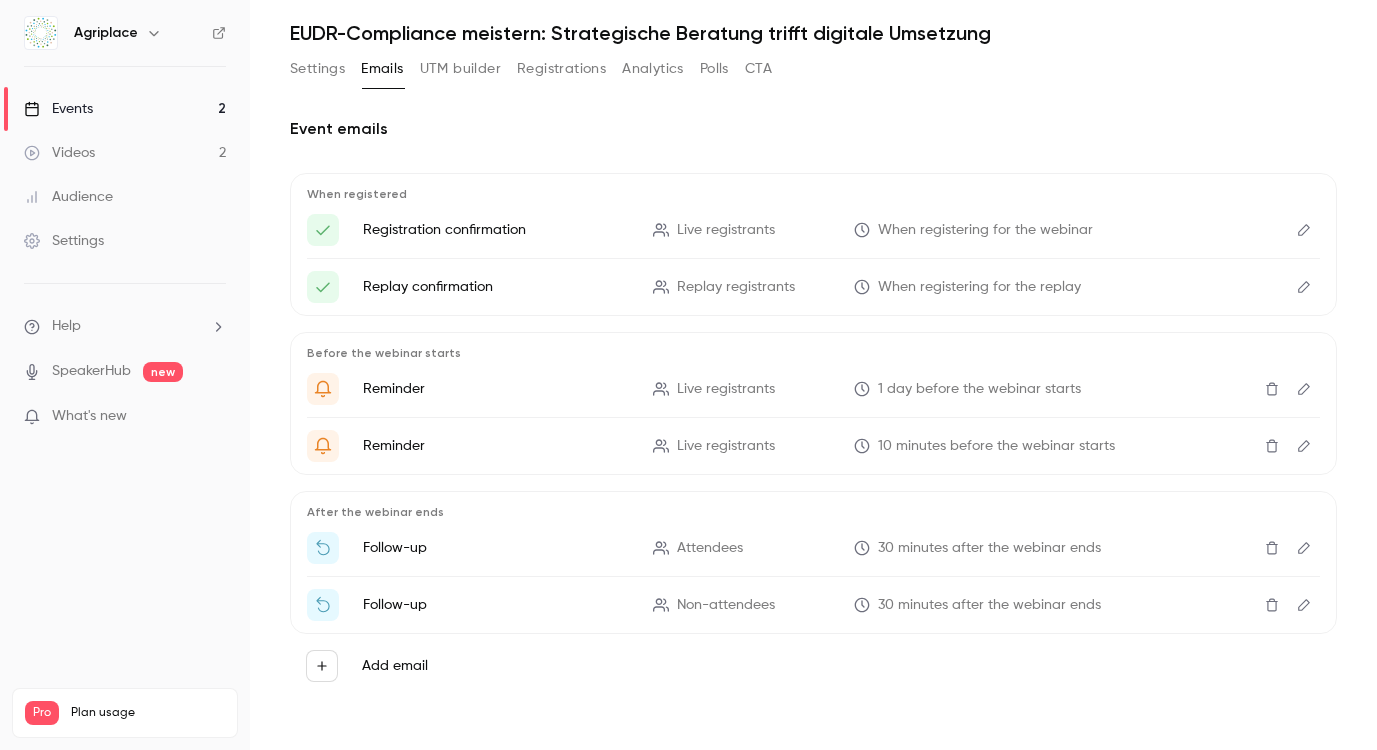 scroll, scrollTop: 0, scrollLeft: 0, axis: both 